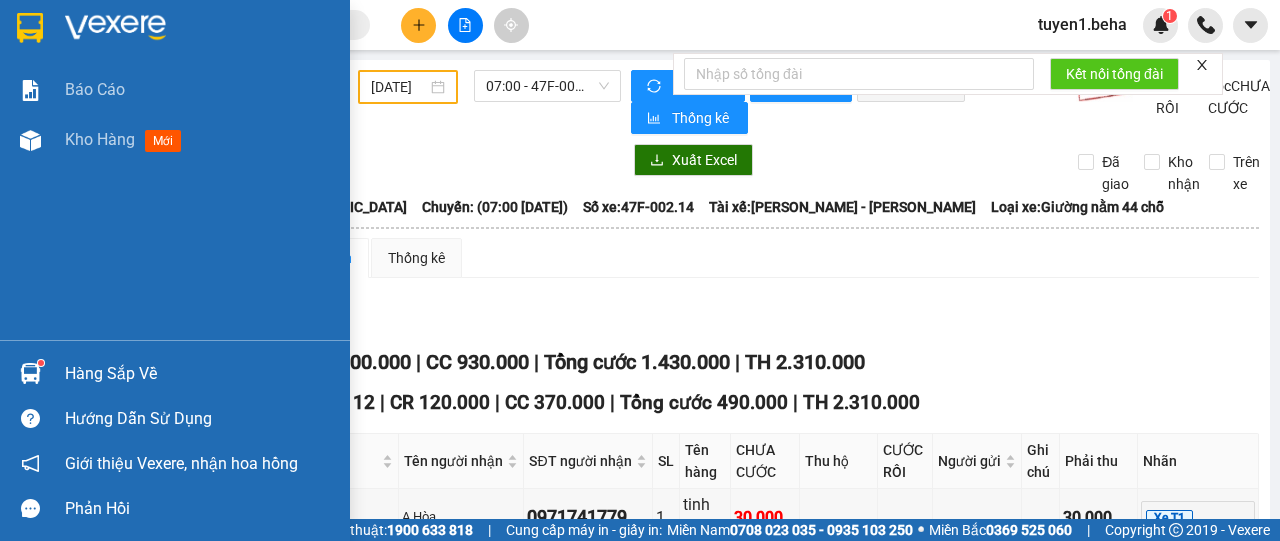 scroll, scrollTop: 0, scrollLeft: 0, axis: both 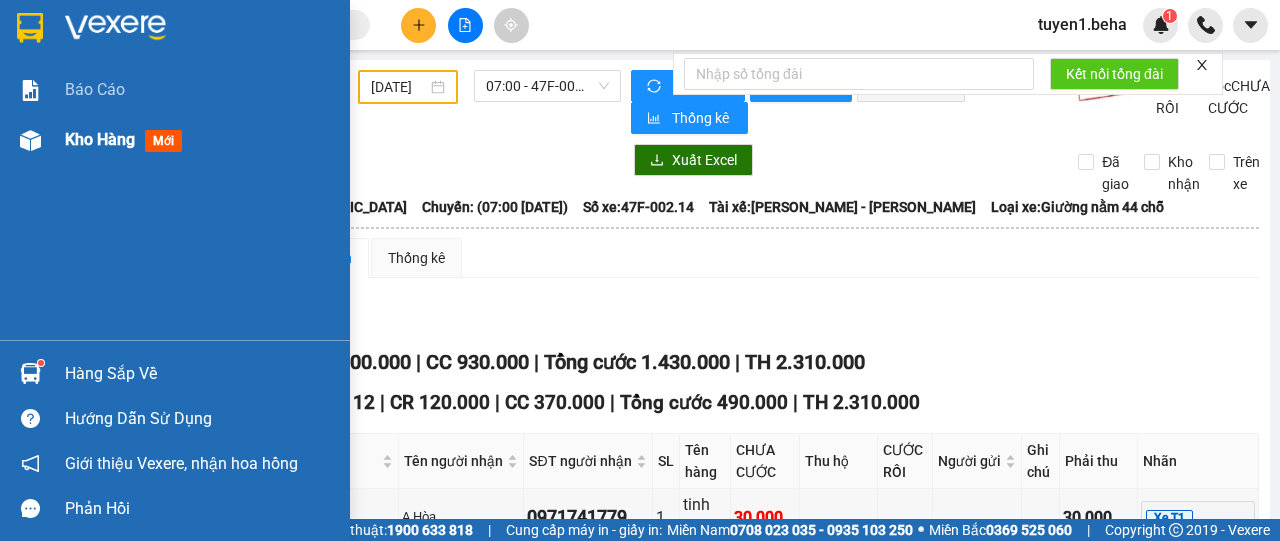 click on "Kho hàng" at bounding box center (100, 139) 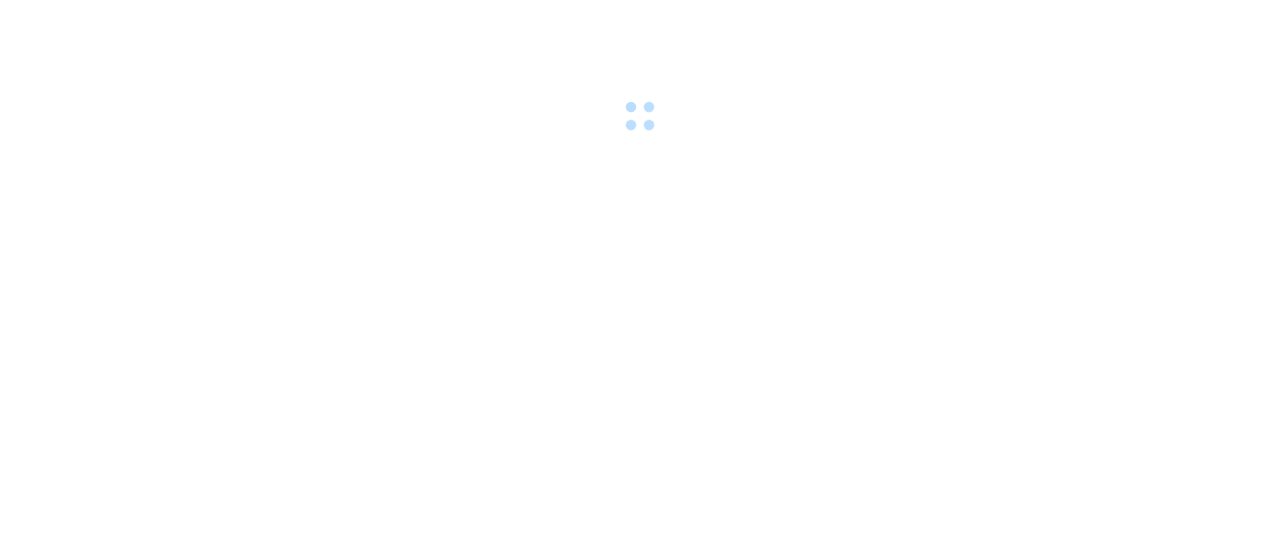 scroll, scrollTop: 0, scrollLeft: 0, axis: both 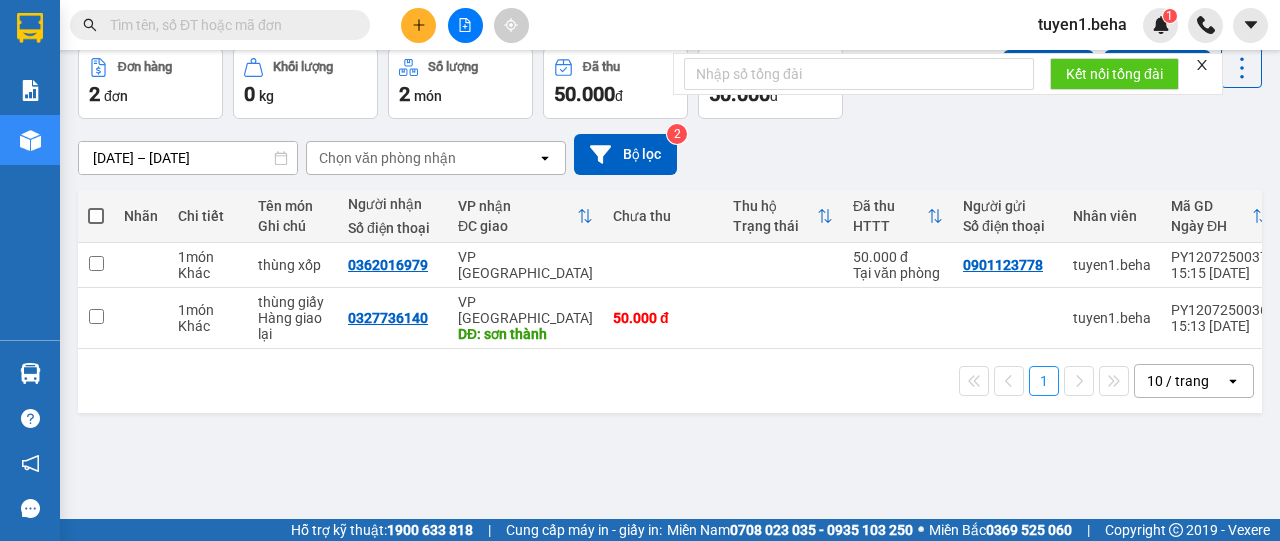 click at bounding box center (96, 216) 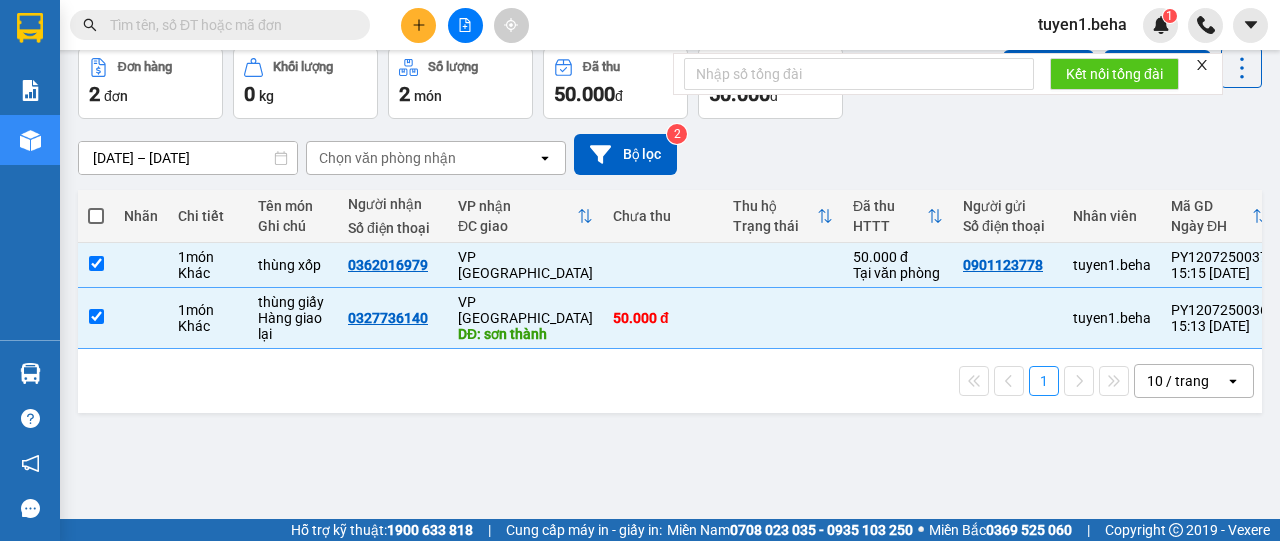checkbox on "true" 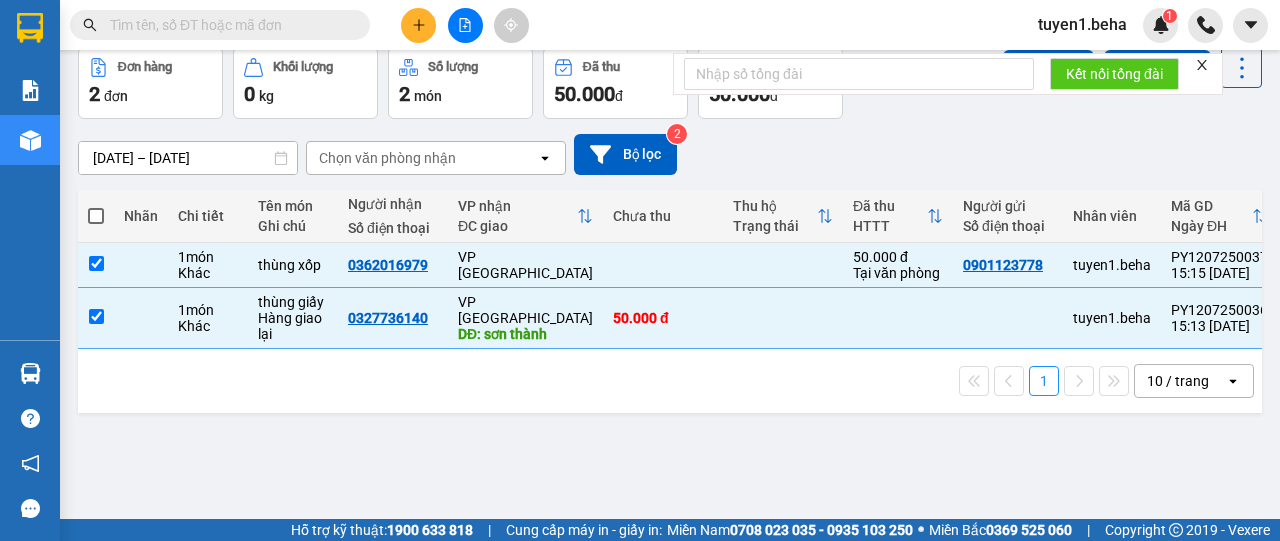 checkbox on "true" 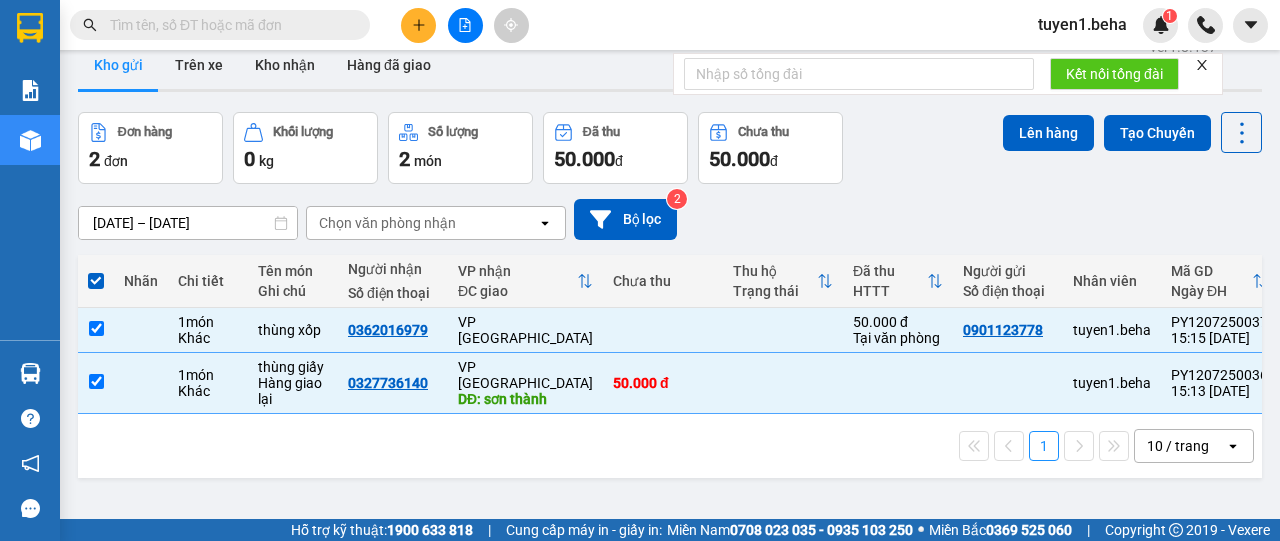 scroll, scrollTop: 0, scrollLeft: 0, axis: both 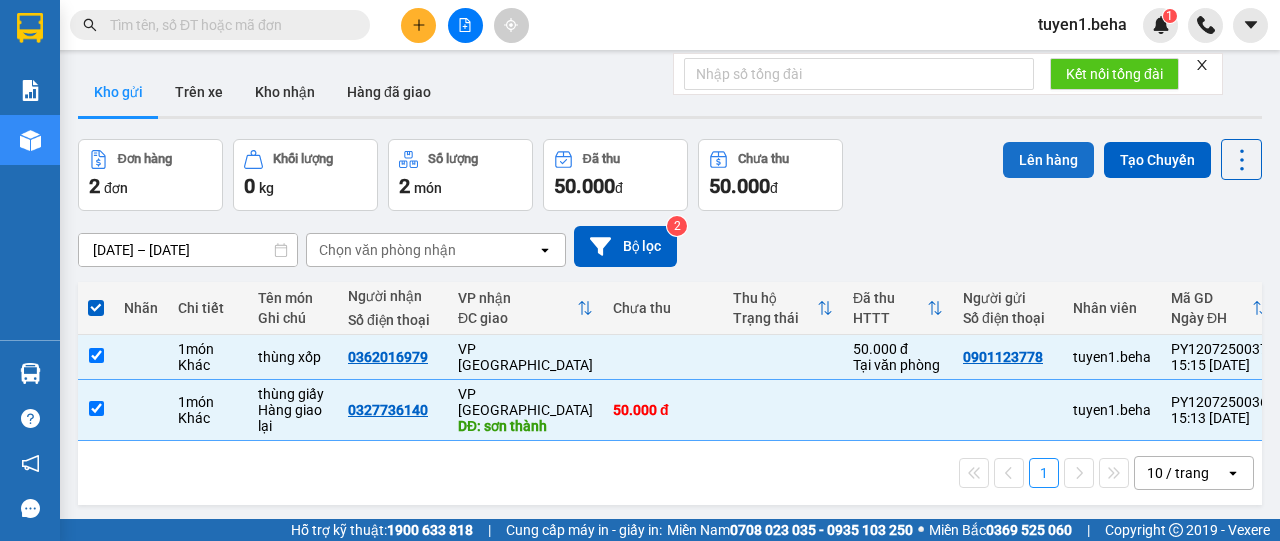 click on "Lên hàng" at bounding box center [1048, 160] 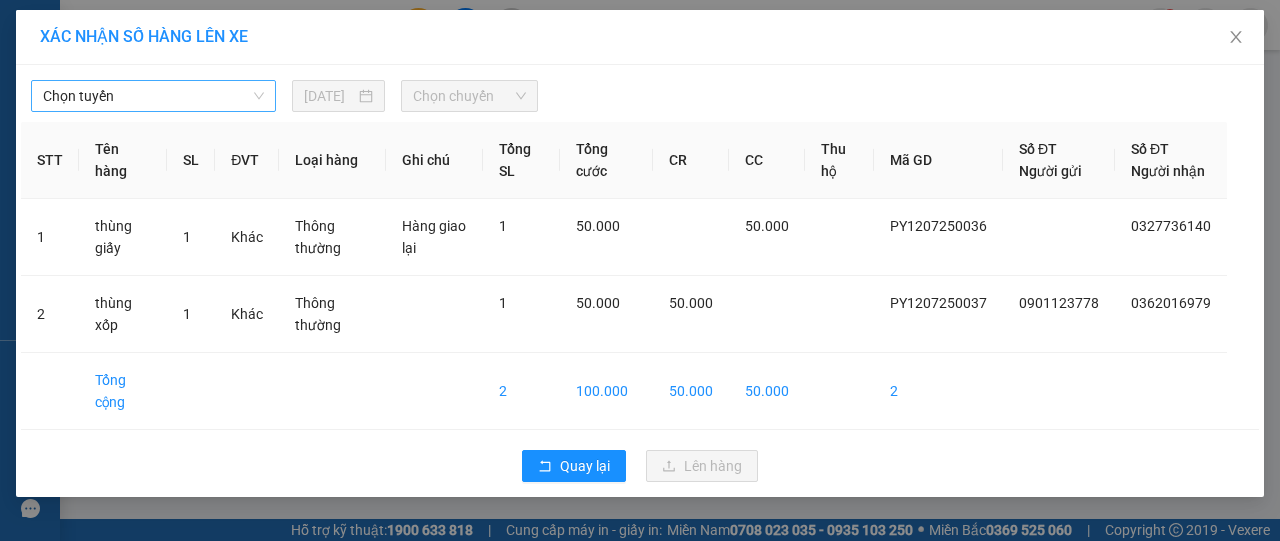 click on "Chọn tuyến" at bounding box center [153, 96] 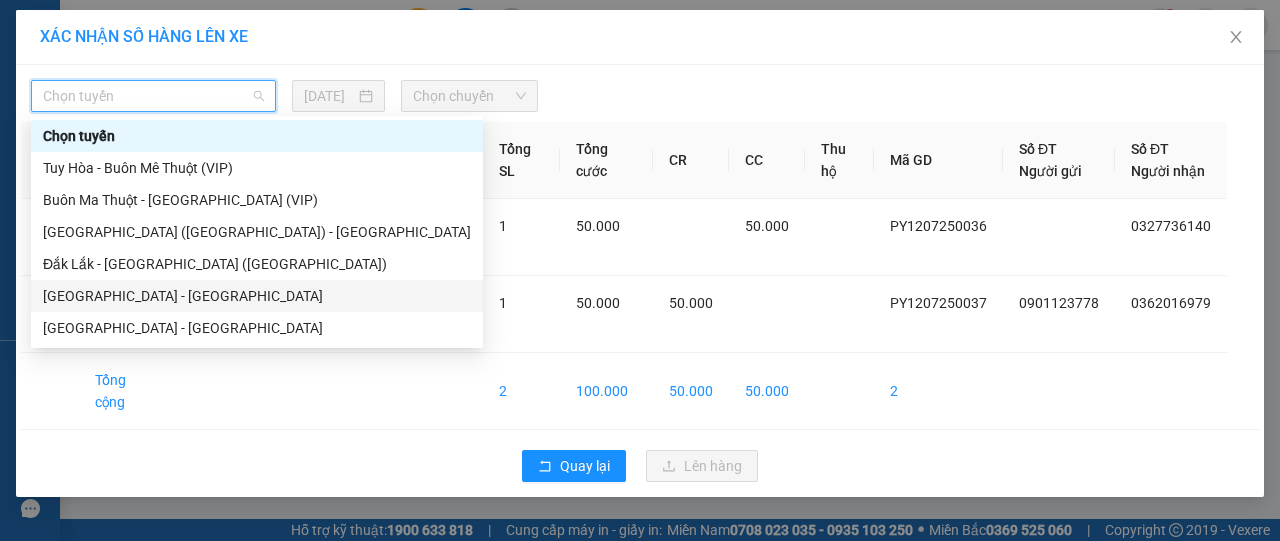 click on "Phú Yên - Đắk Lắk" at bounding box center [257, 296] 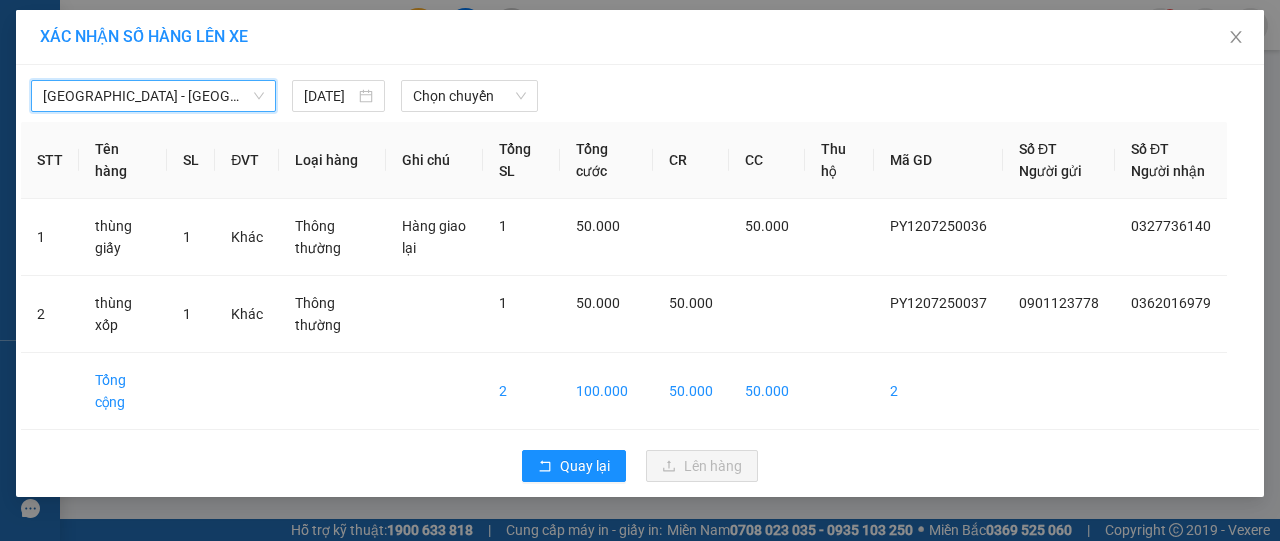 drag, startPoint x: 158, startPoint y: 97, endPoint x: 157, endPoint y: 139, distance: 42.0119 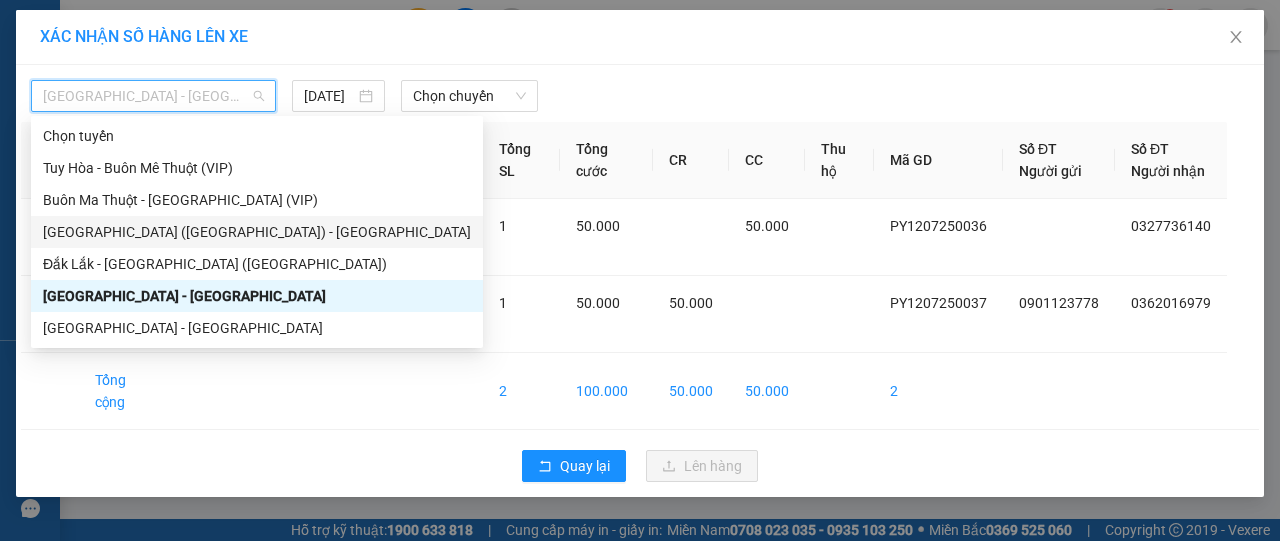 click on "Phú Yên (SC) - Đắk Lắk" at bounding box center (257, 232) 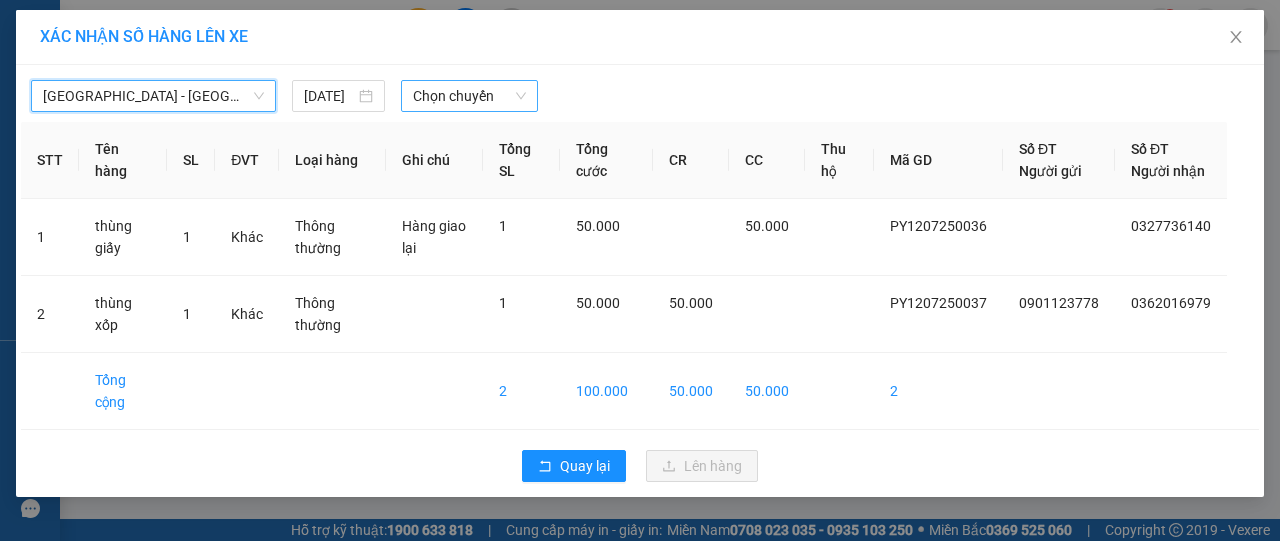 click on "Chọn chuyến" at bounding box center (469, 96) 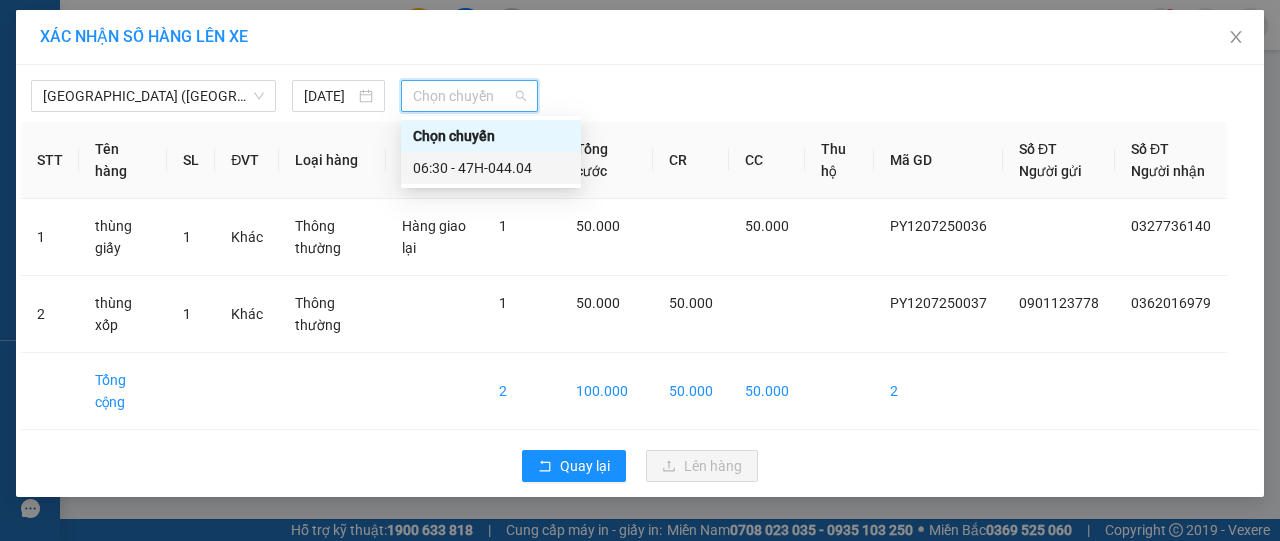 click on "06:30     - 47H-044.04" at bounding box center (491, 168) 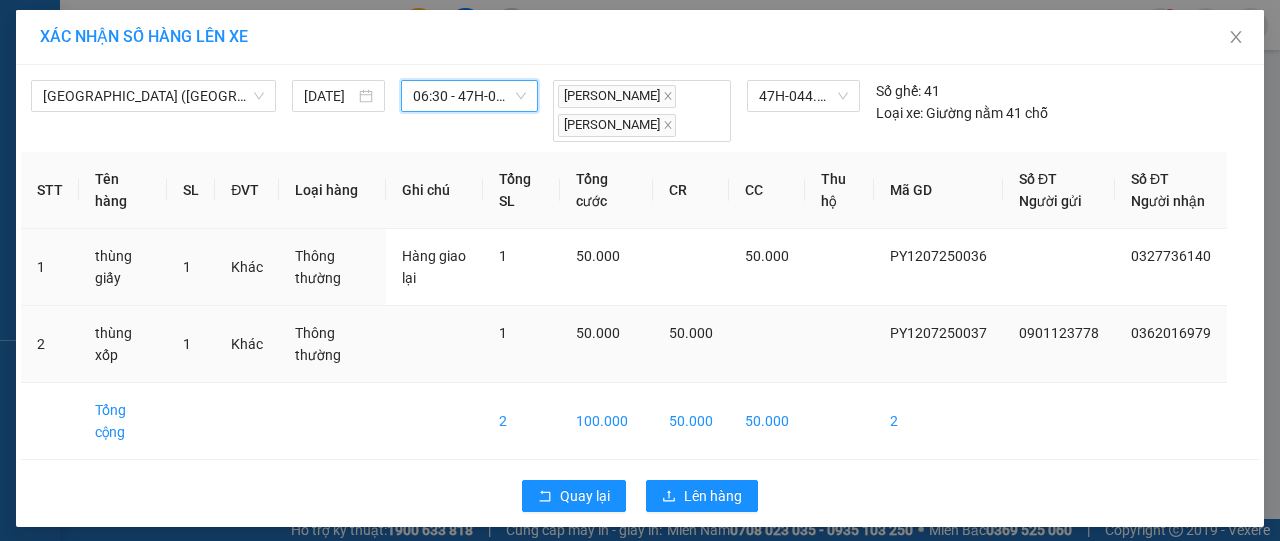 scroll, scrollTop: 28, scrollLeft: 0, axis: vertical 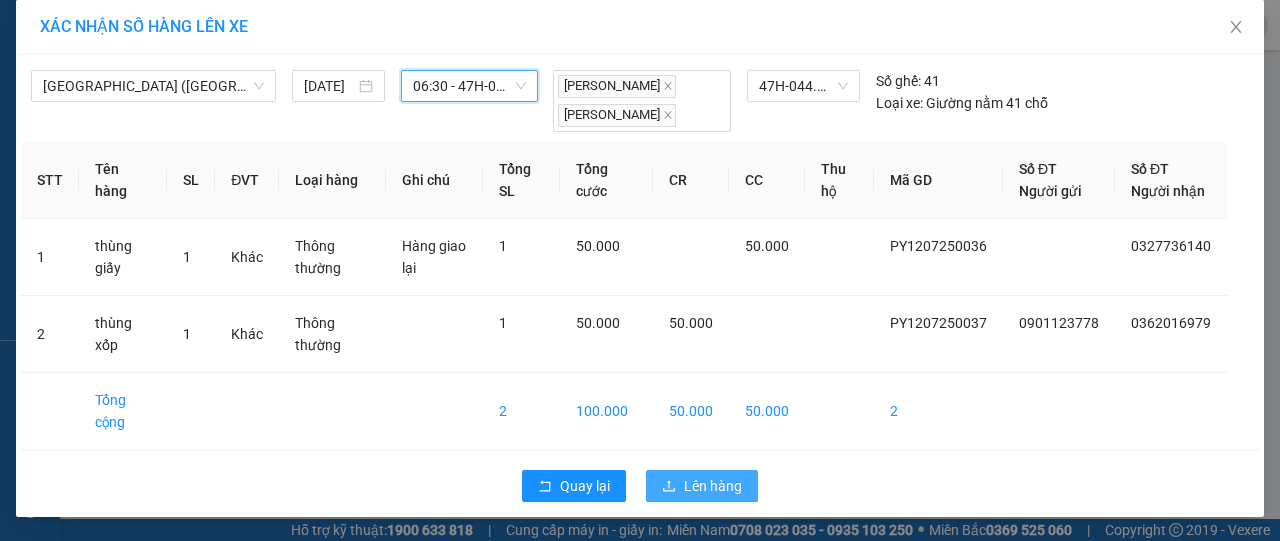 click on "Lên hàng" at bounding box center [713, 486] 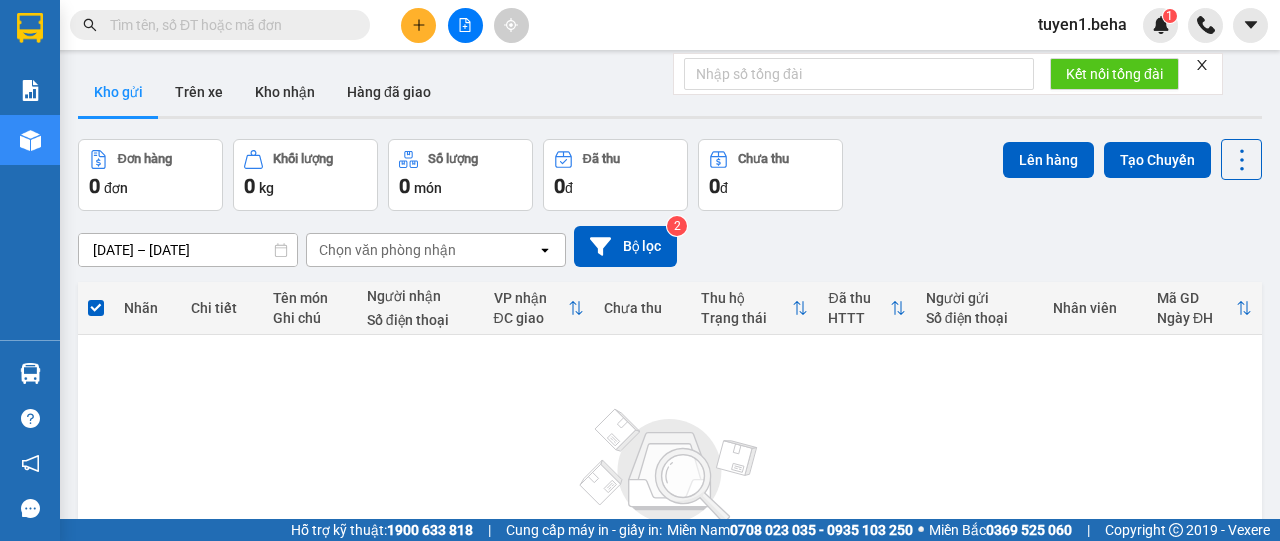 click on "Không có đơn hàng nào. Bạn thử điều chỉnh lại bộ lọc nhé!" at bounding box center (670, 491) 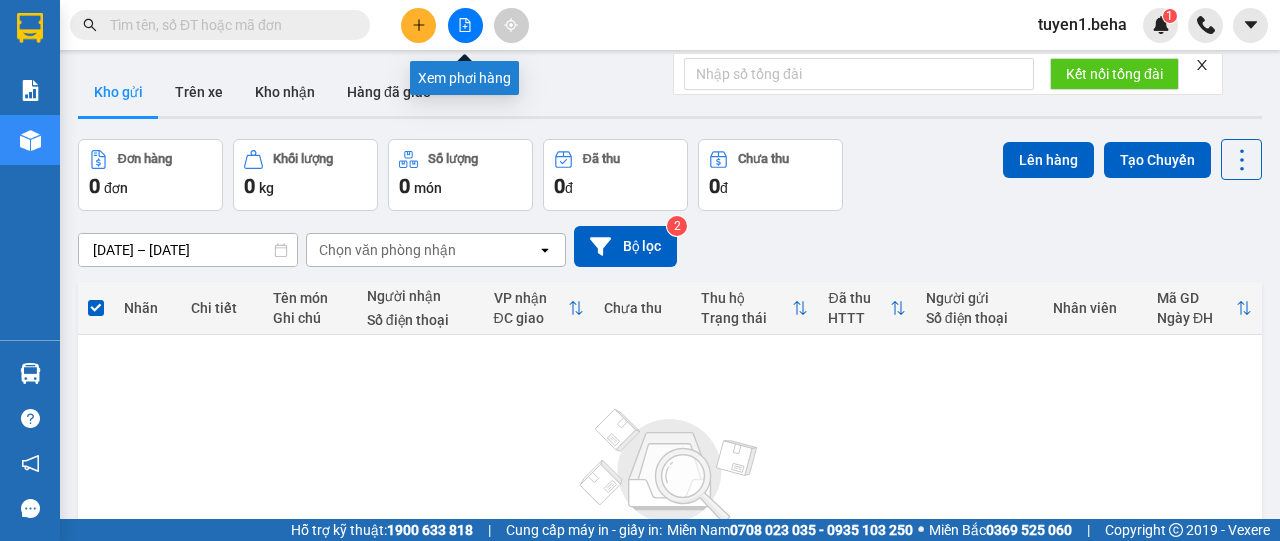 click 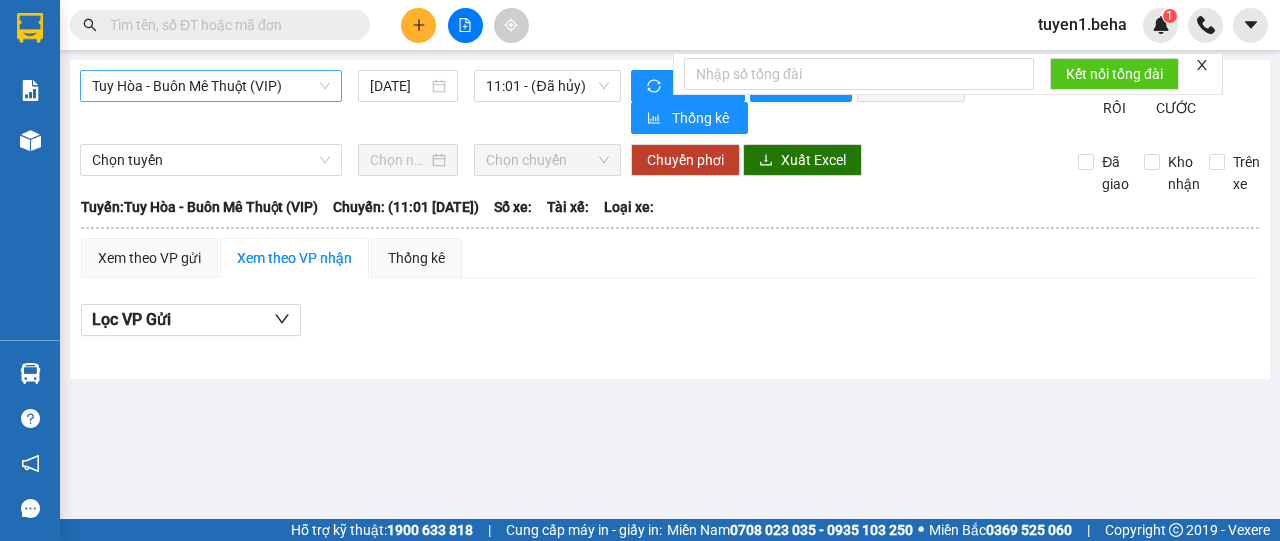 click on "Tuy Hòa - Buôn Mê Thuột (VIP)" at bounding box center (211, 86) 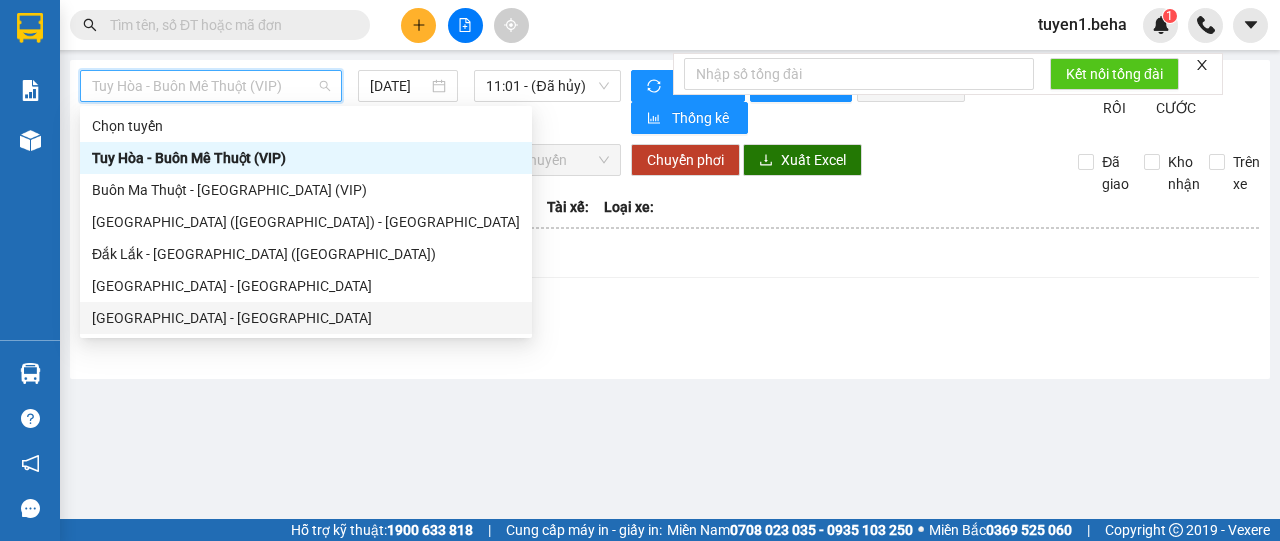 click on "[GEOGRAPHIC_DATA] - [GEOGRAPHIC_DATA]" at bounding box center [306, 318] 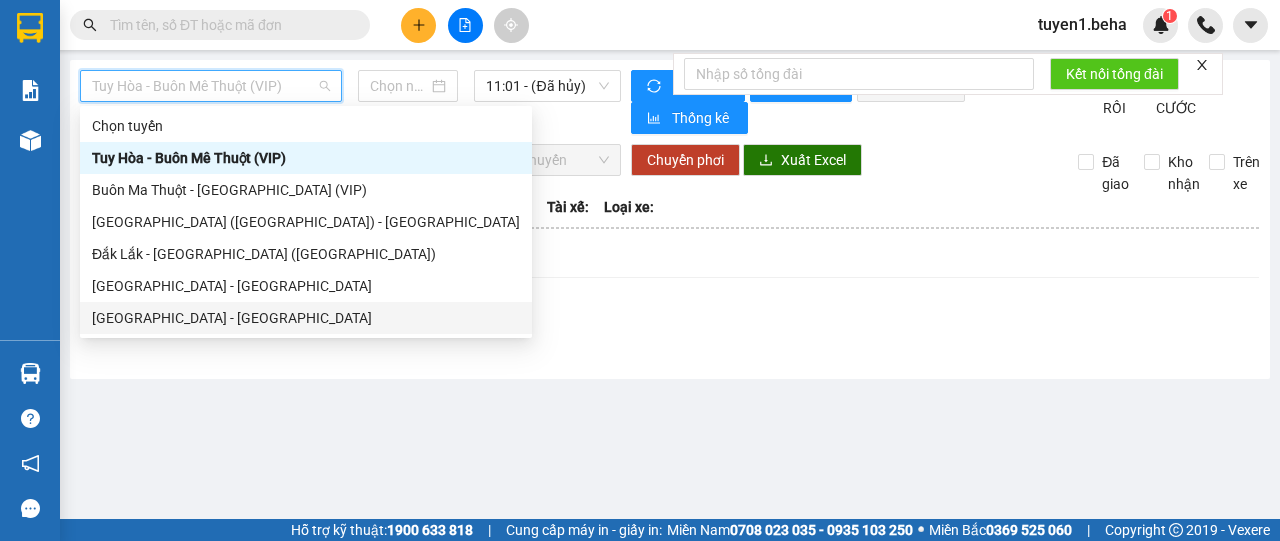 type on "13/07/2025" 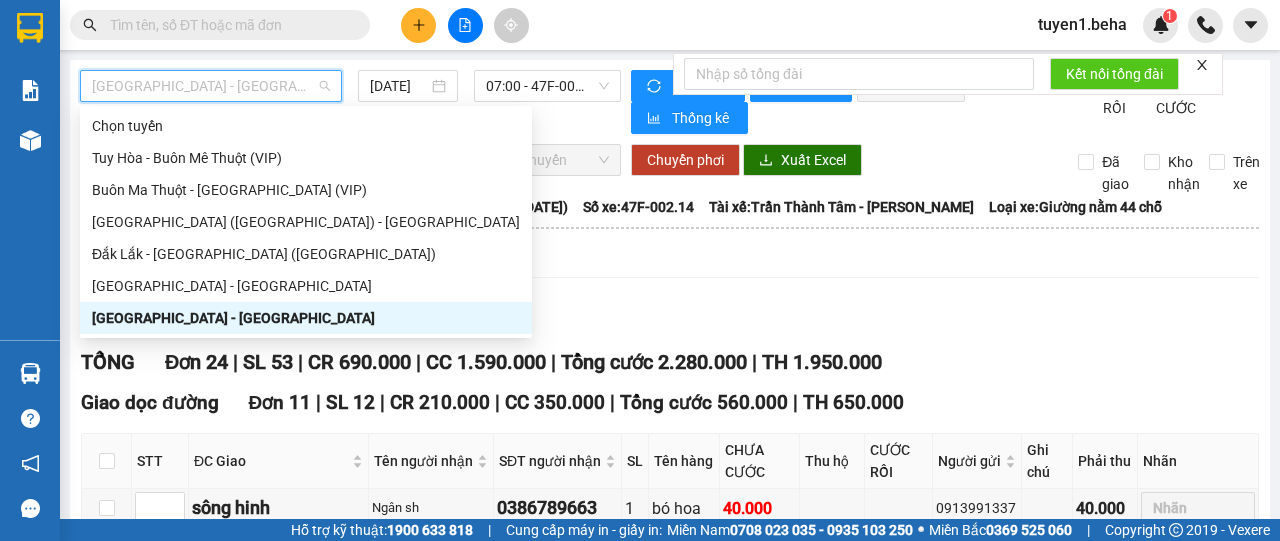 click on "[GEOGRAPHIC_DATA] - [GEOGRAPHIC_DATA]" at bounding box center (211, 86) 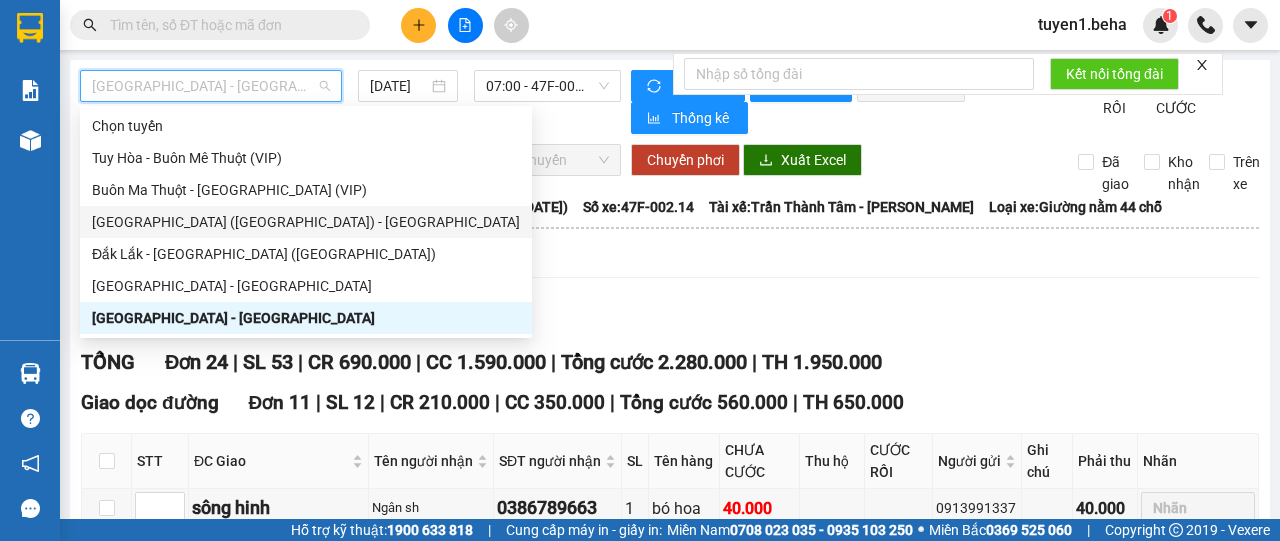 click on "Phú Yên (SC) - Đắk Lắk" at bounding box center [306, 222] 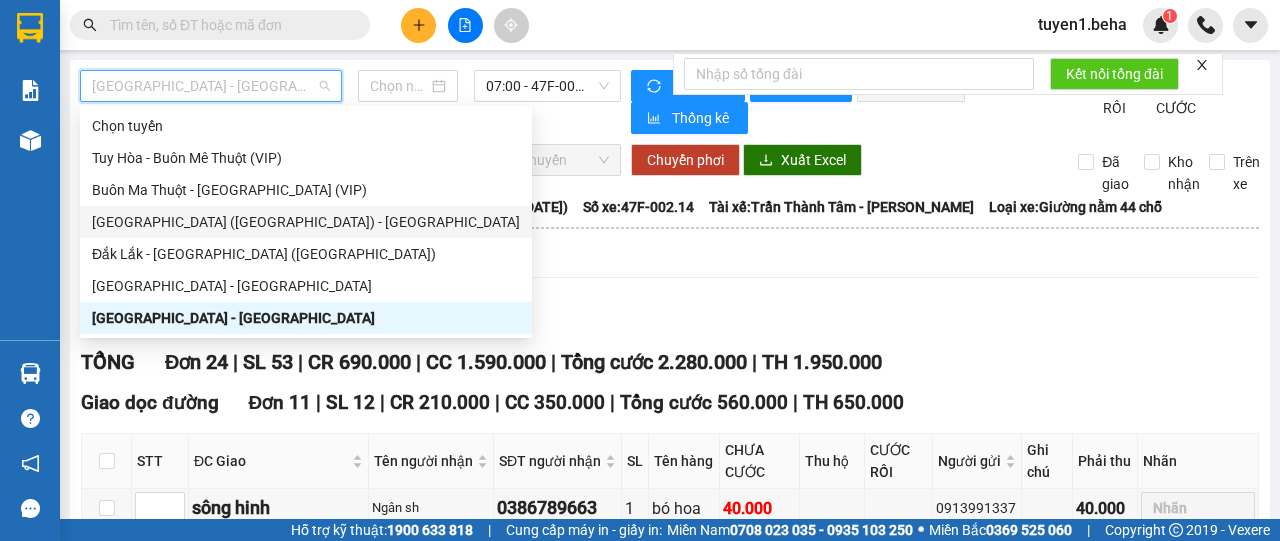 type on "13/07/2025" 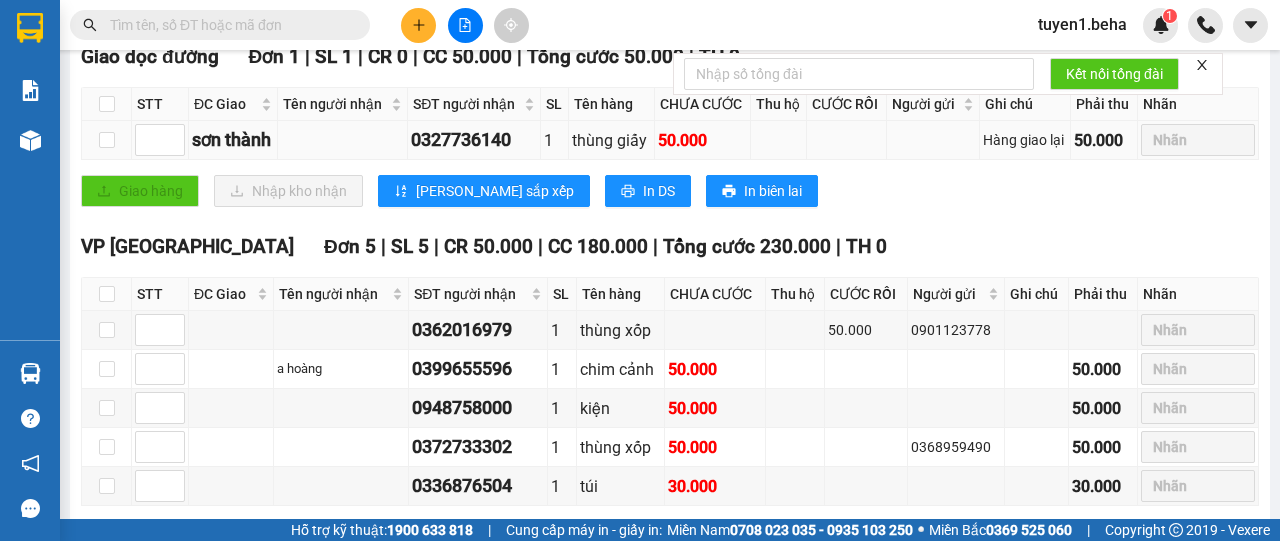scroll, scrollTop: 400, scrollLeft: 0, axis: vertical 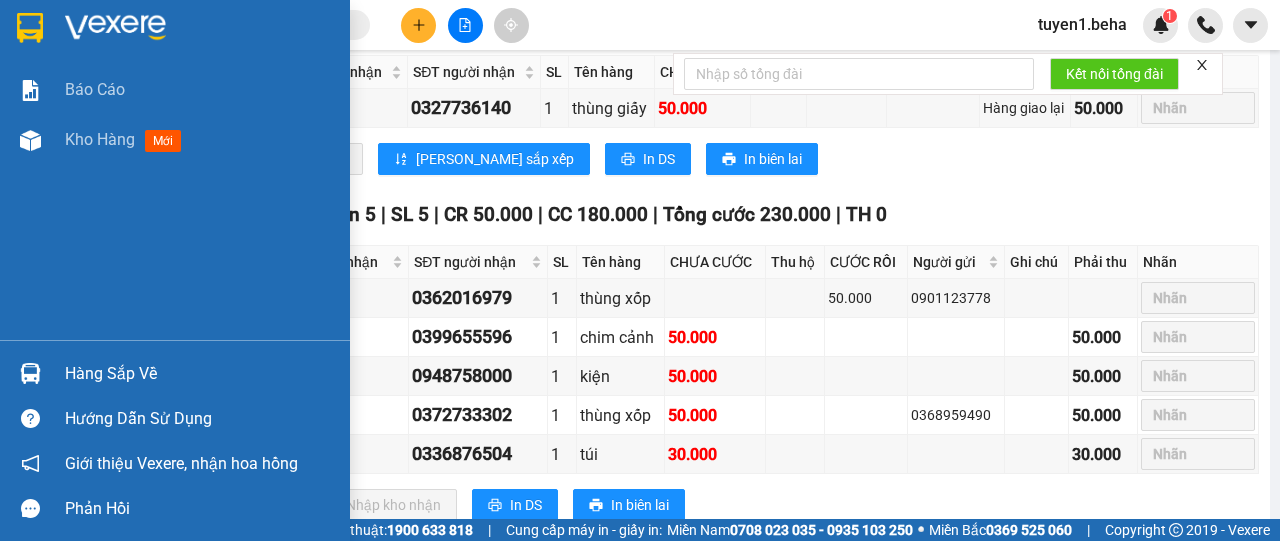 click on "Báo cáo     Kho hàng mới" at bounding box center (175, 202) 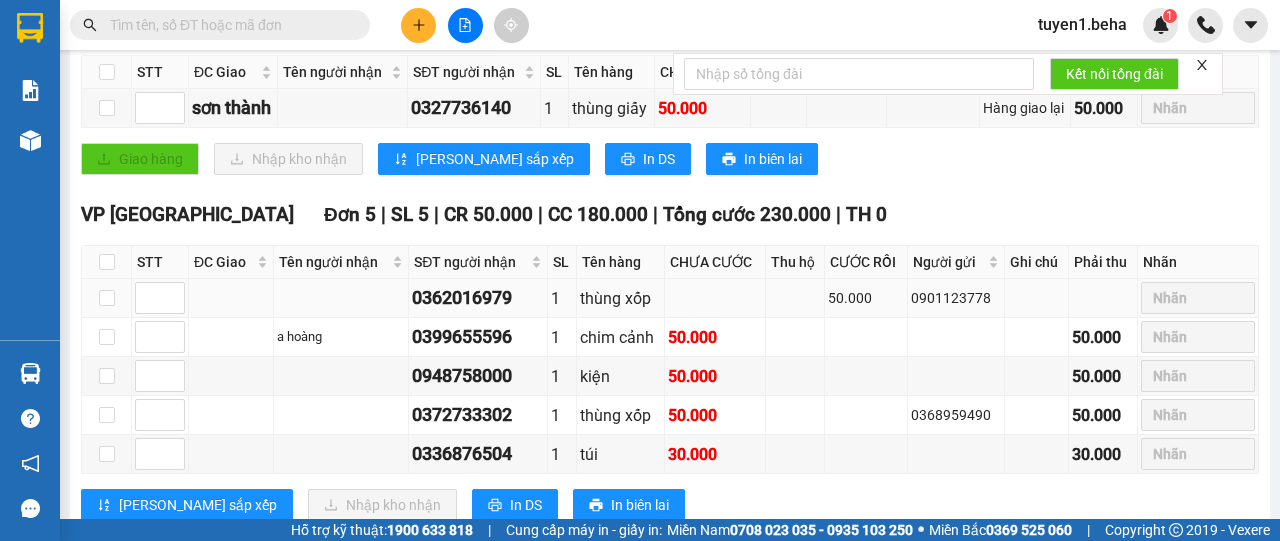 scroll, scrollTop: 434, scrollLeft: 0, axis: vertical 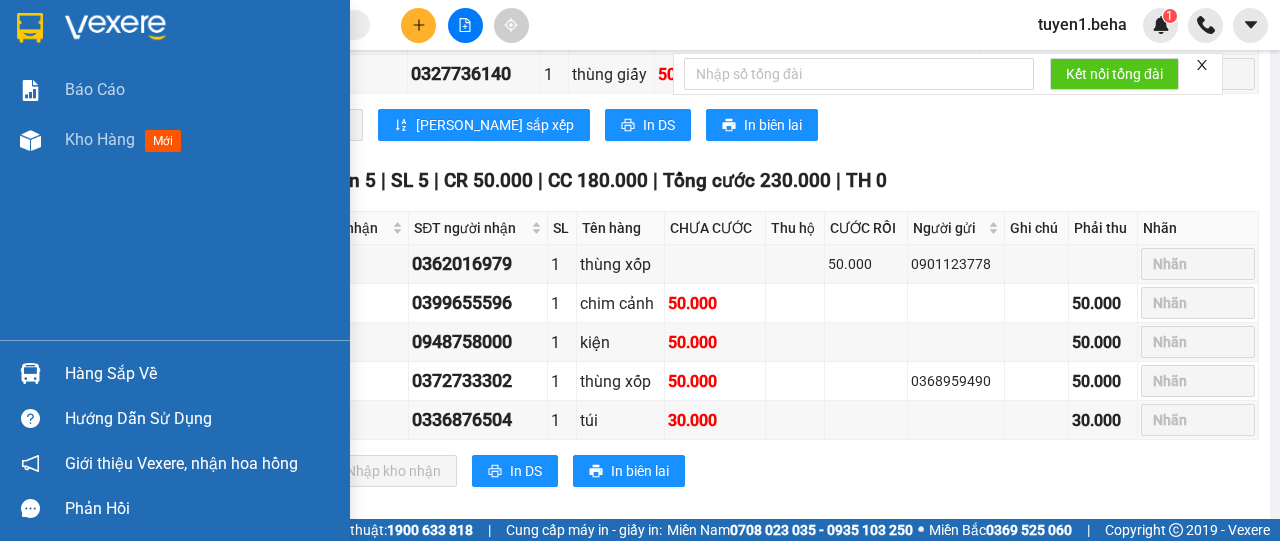 click on "Báo cáo     Kho hàng mới" at bounding box center [175, 202] 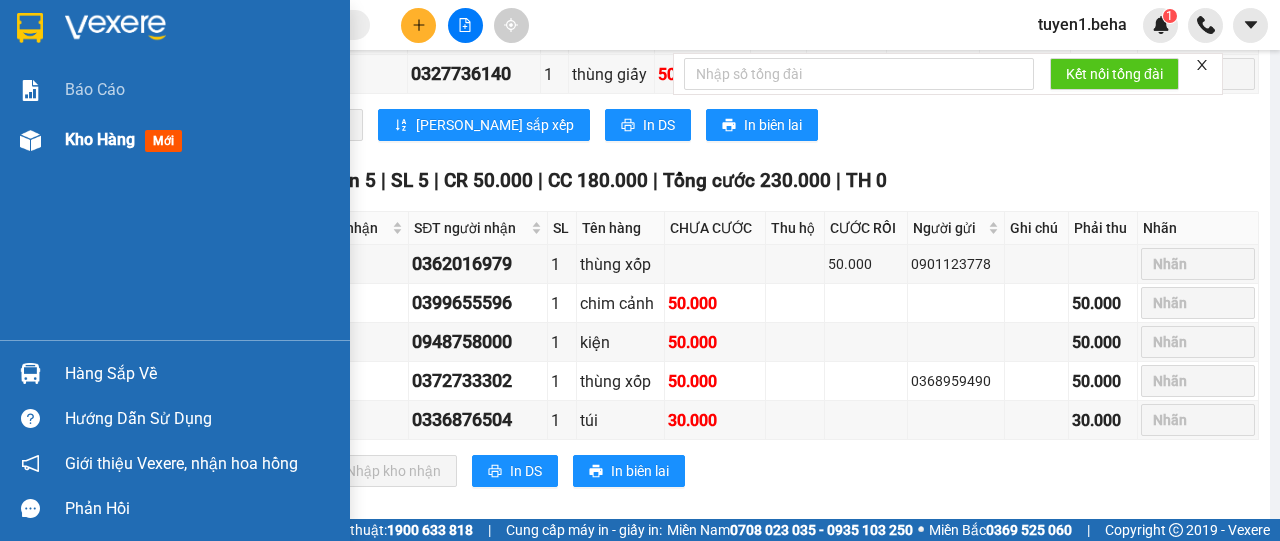 click on "Kho hàng" at bounding box center (100, 139) 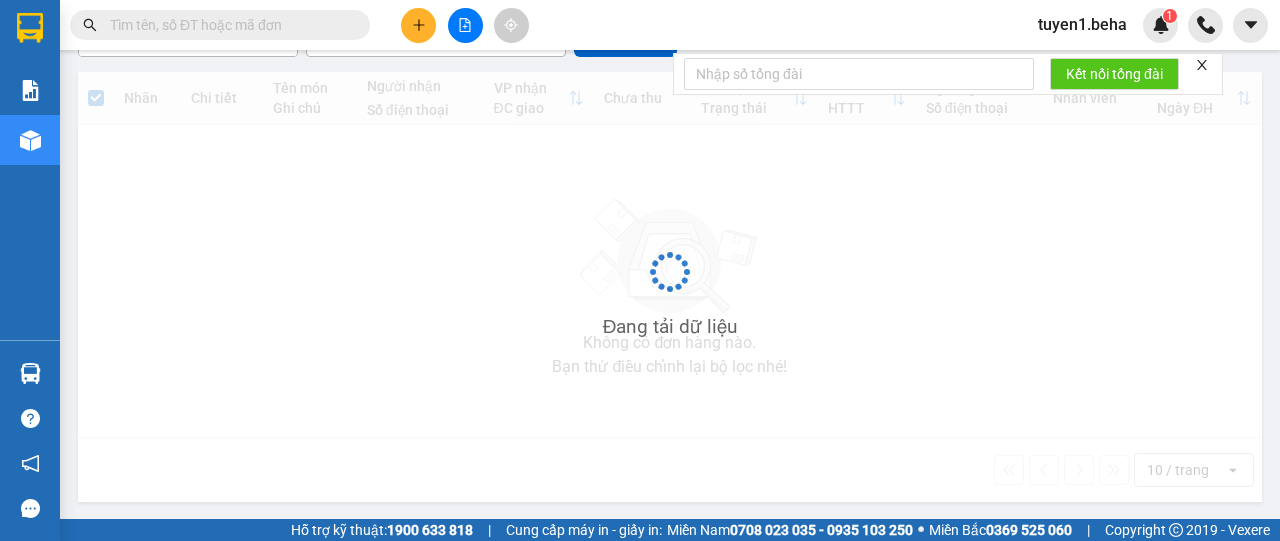 scroll, scrollTop: 210, scrollLeft: 0, axis: vertical 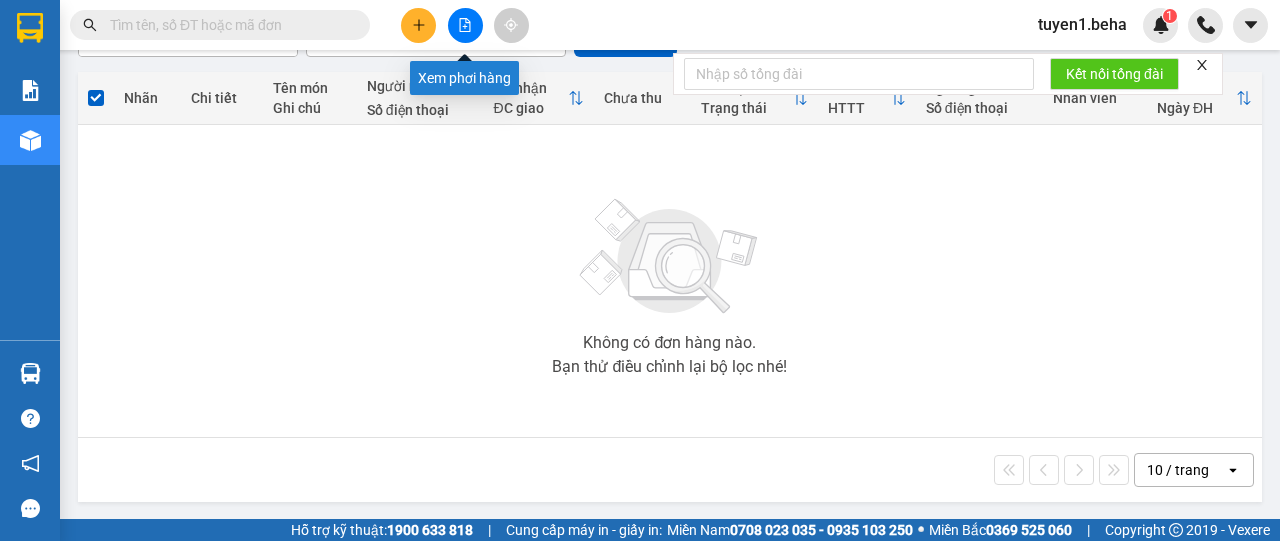 click 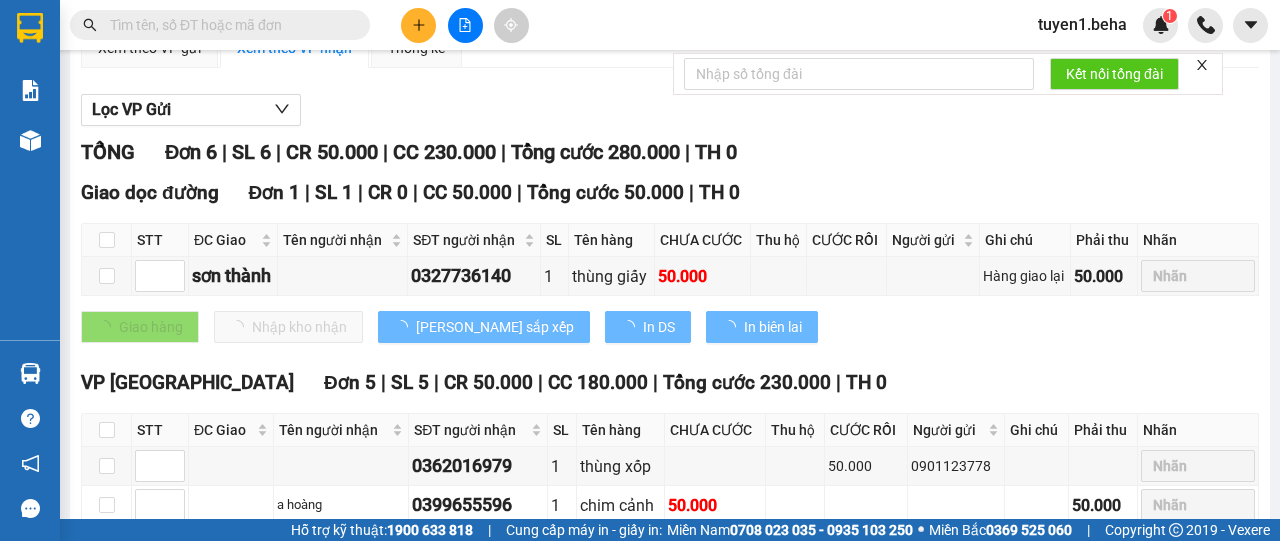 scroll, scrollTop: 0, scrollLeft: 0, axis: both 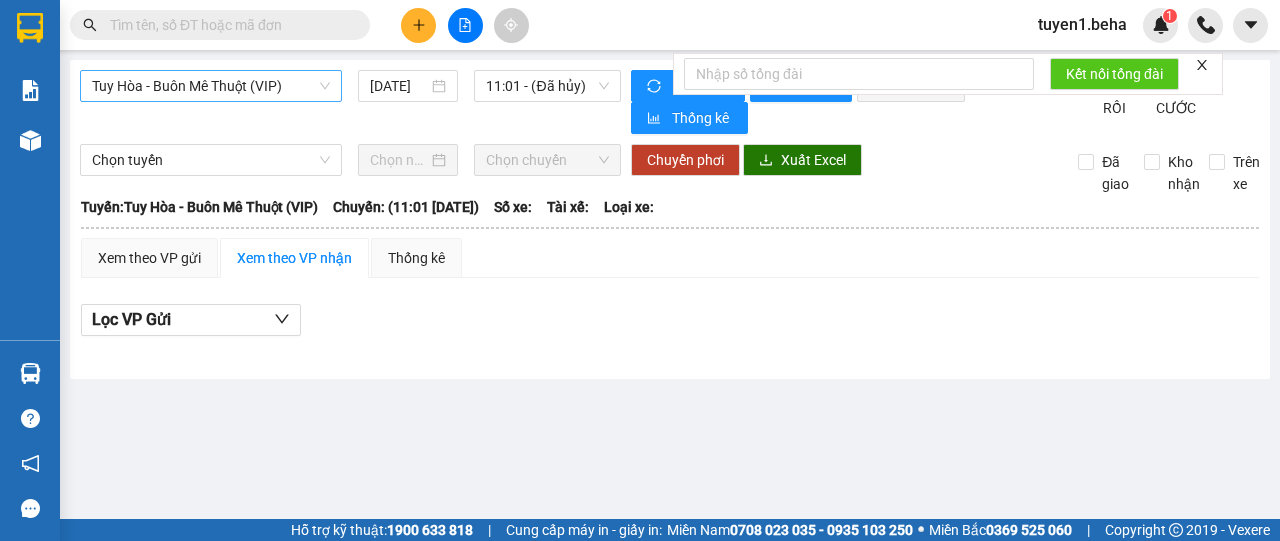 click on "Tuy Hòa - Buôn Mê Thuột (VIP)" at bounding box center [211, 86] 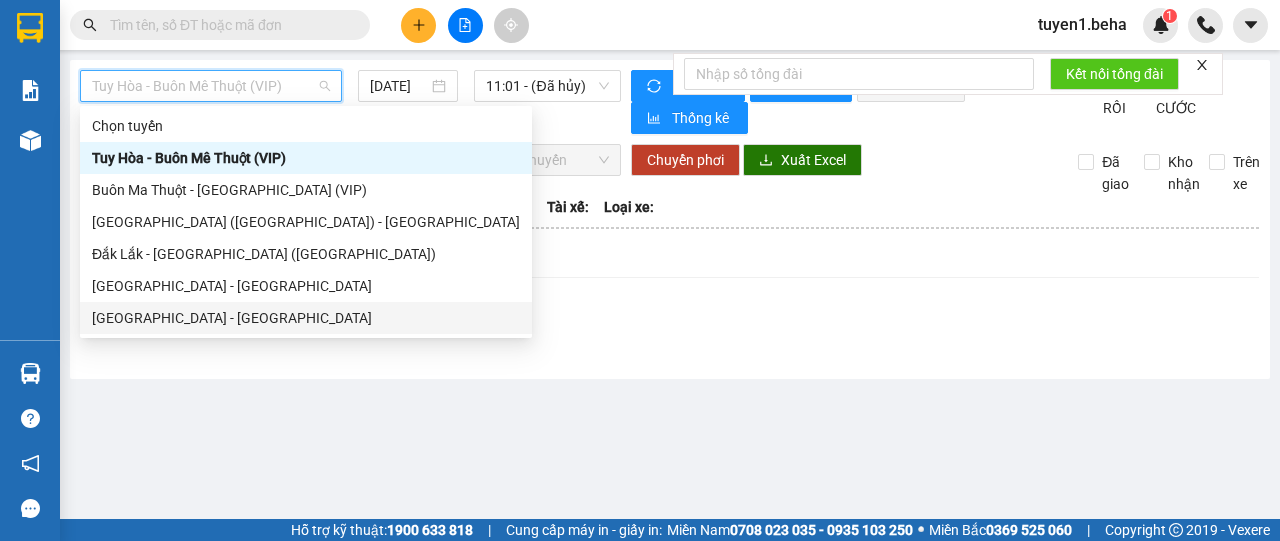 click on "[GEOGRAPHIC_DATA] - [GEOGRAPHIC_DATA]" at bounding box center [306, 318] 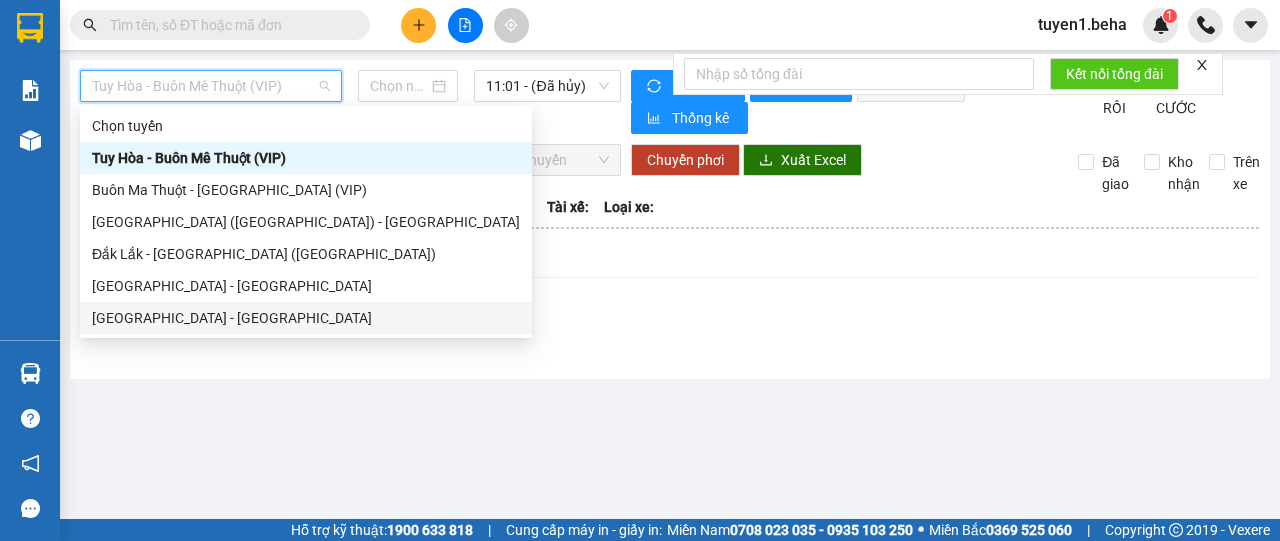 type on "13/07/2025" 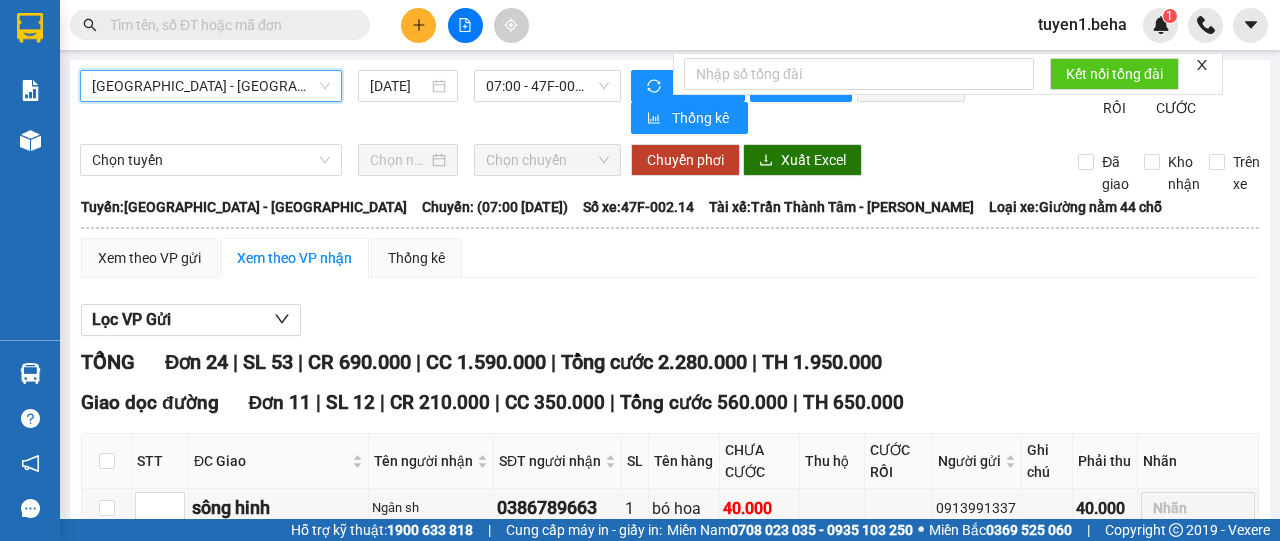 click on "[GEOGRAPHIC_DATA] - [GEOGRAPHIC_DATA]" at bounding box center [211, 86] 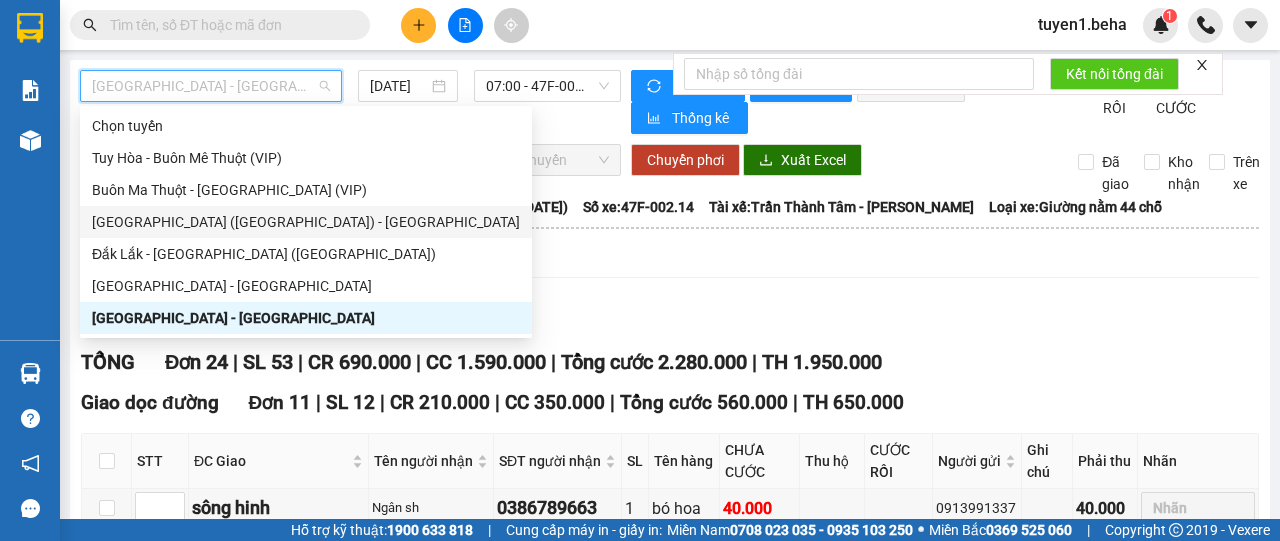 click on "Phú Yên (SC) - Đắk Lắk" at bounding box center [306, 222] 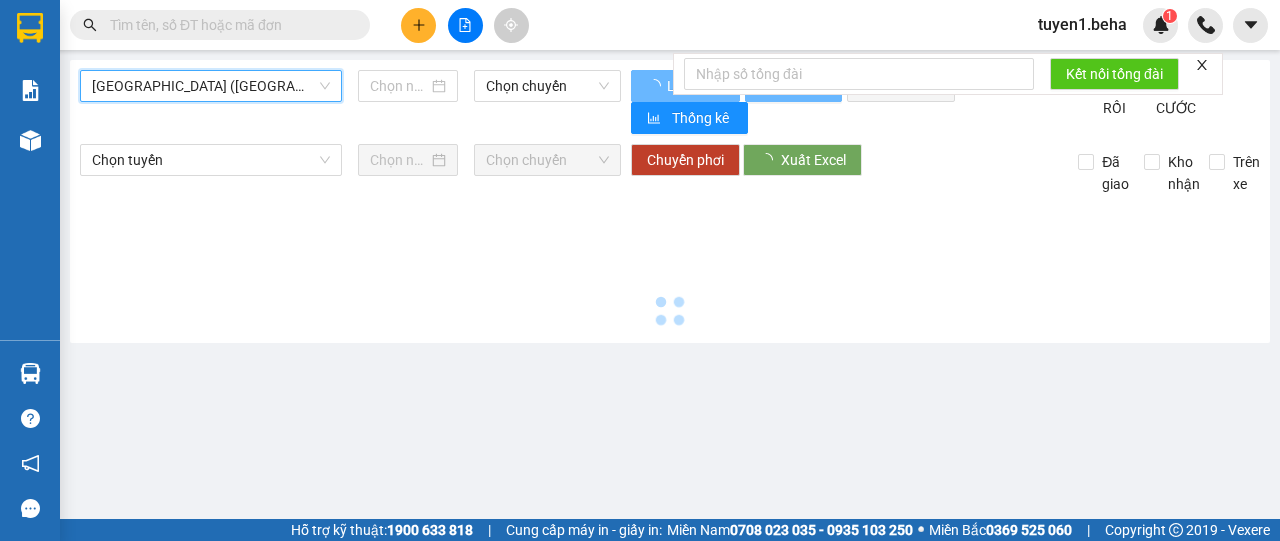 type on "13/07/2025" 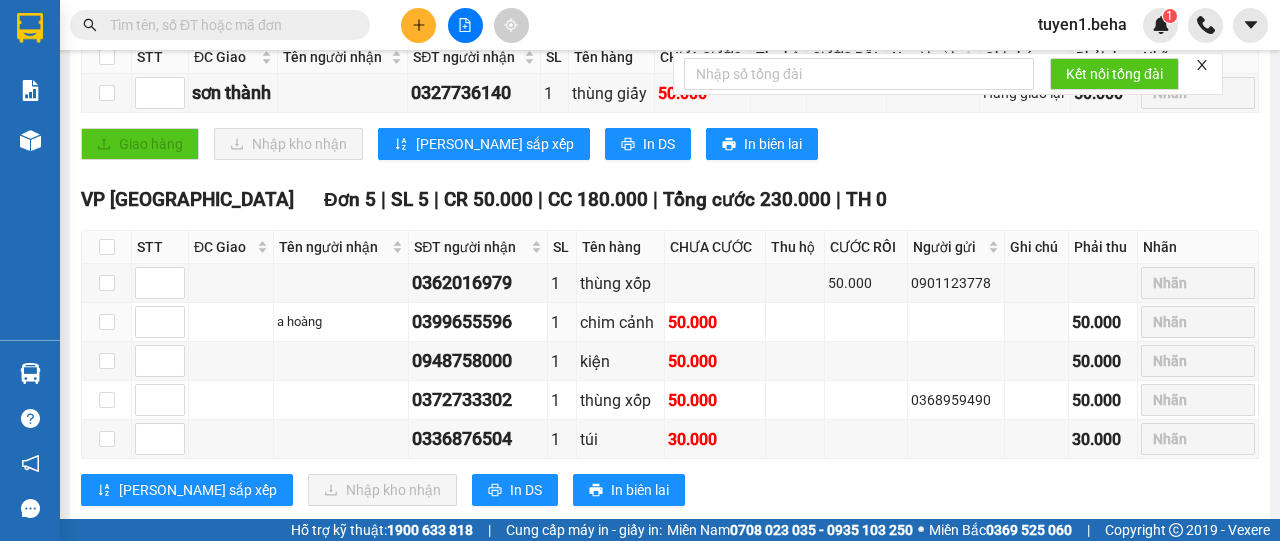 scroll, scrollTop: 434, scrollLeft: 0, axis: vertical 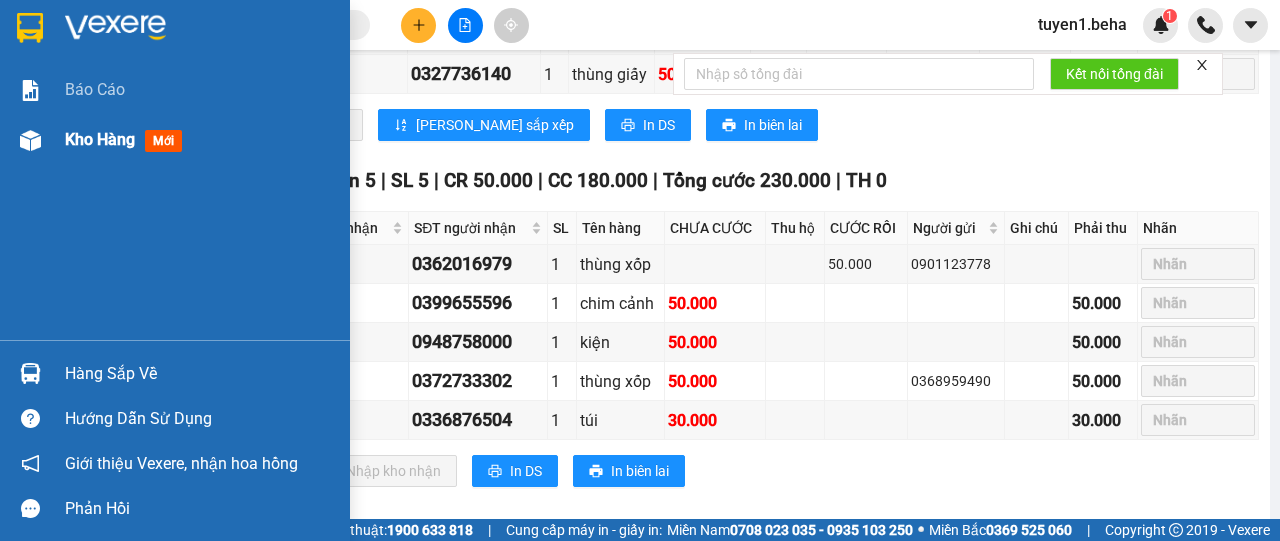 drag, startPoint x: 70, startPoint y: 141, endPoint x: 67, endPoint y: 126, distance: 15.297058 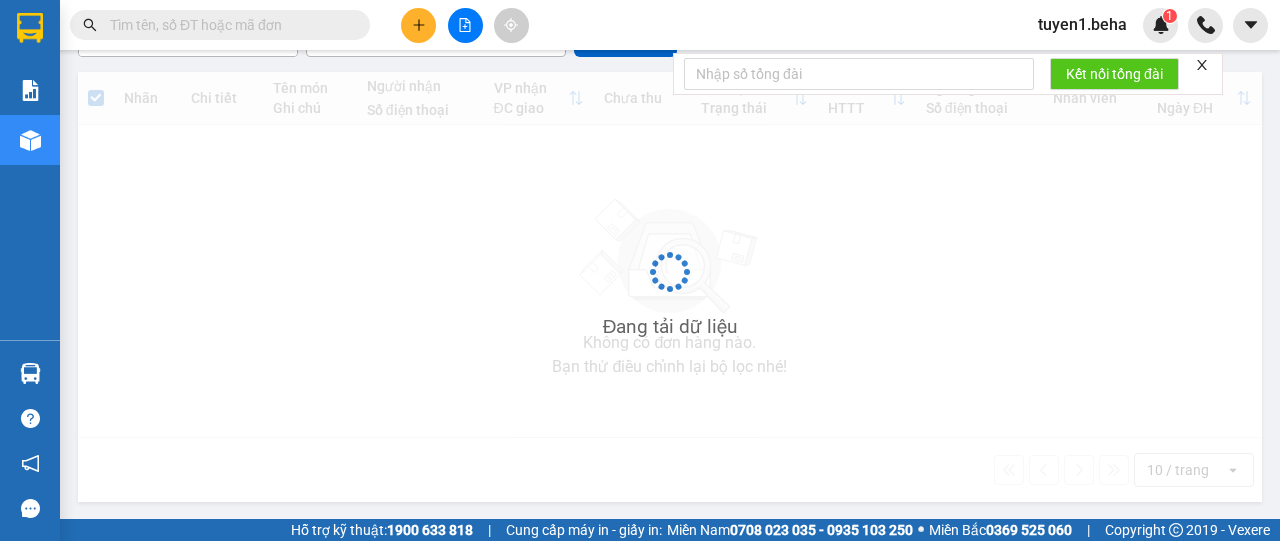 scroll, scrollTop: 92, scrollLeft: 0, axis: vertical 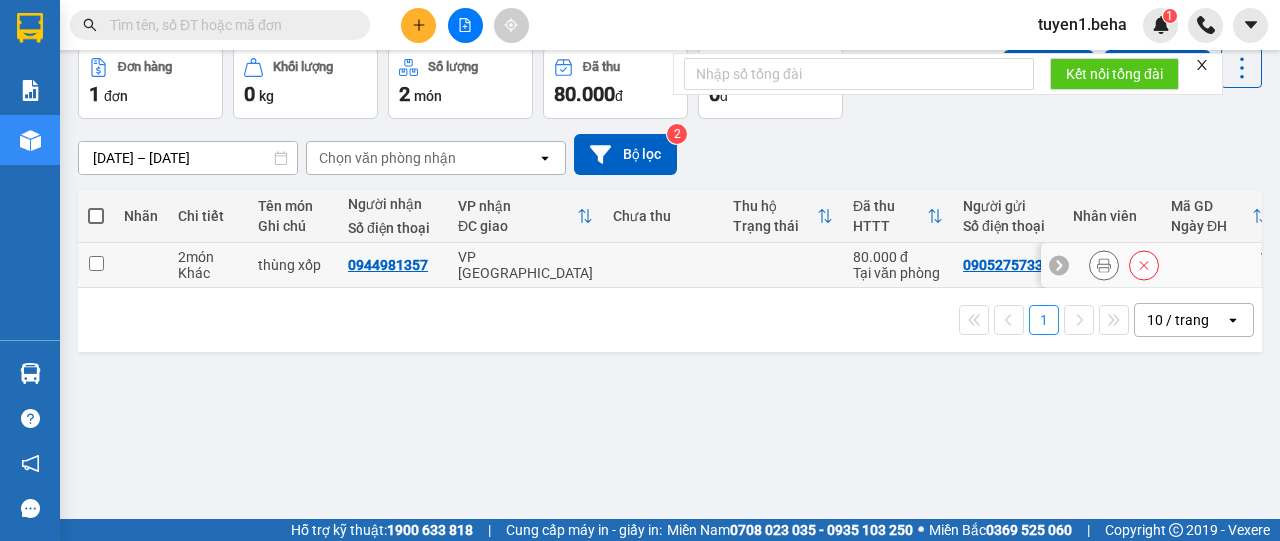 click 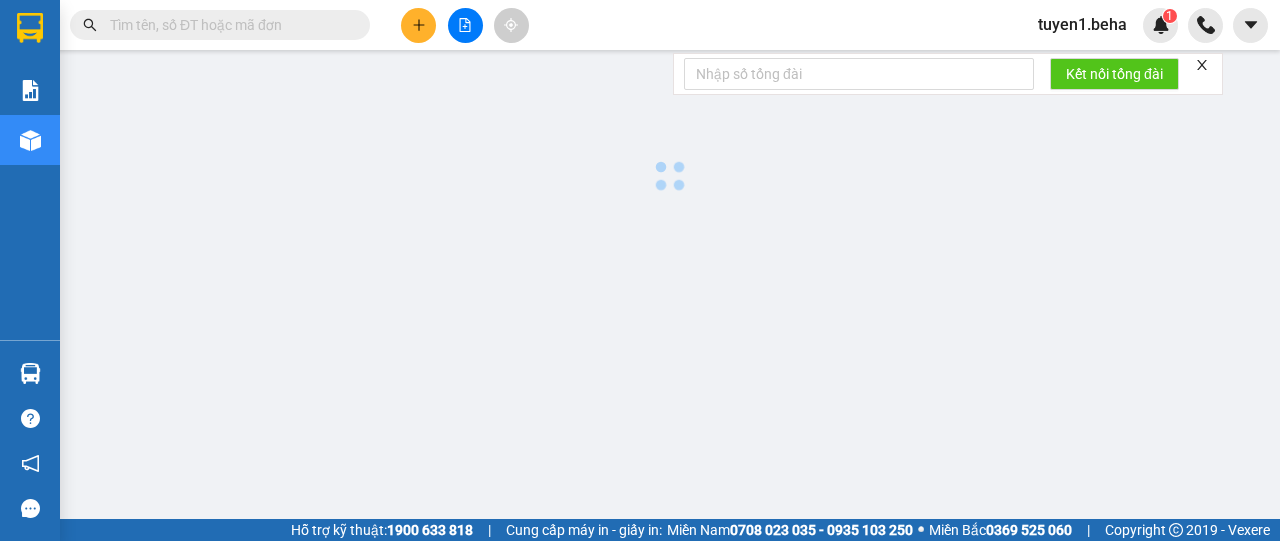 scroll, scrollTop: 0, scrollLeft: 0, axis: both 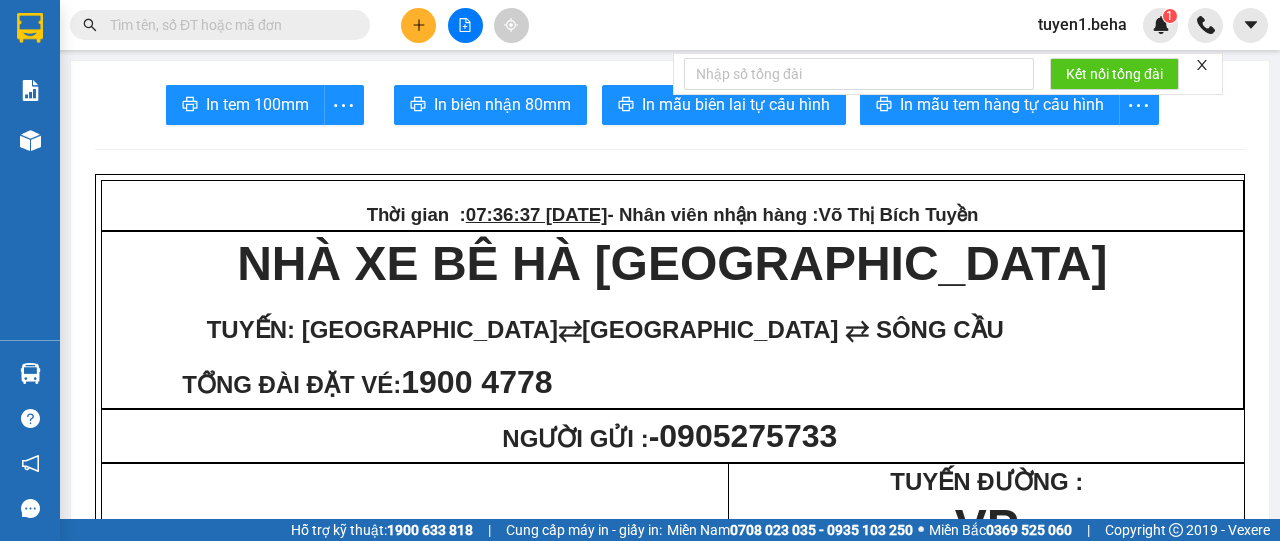 click 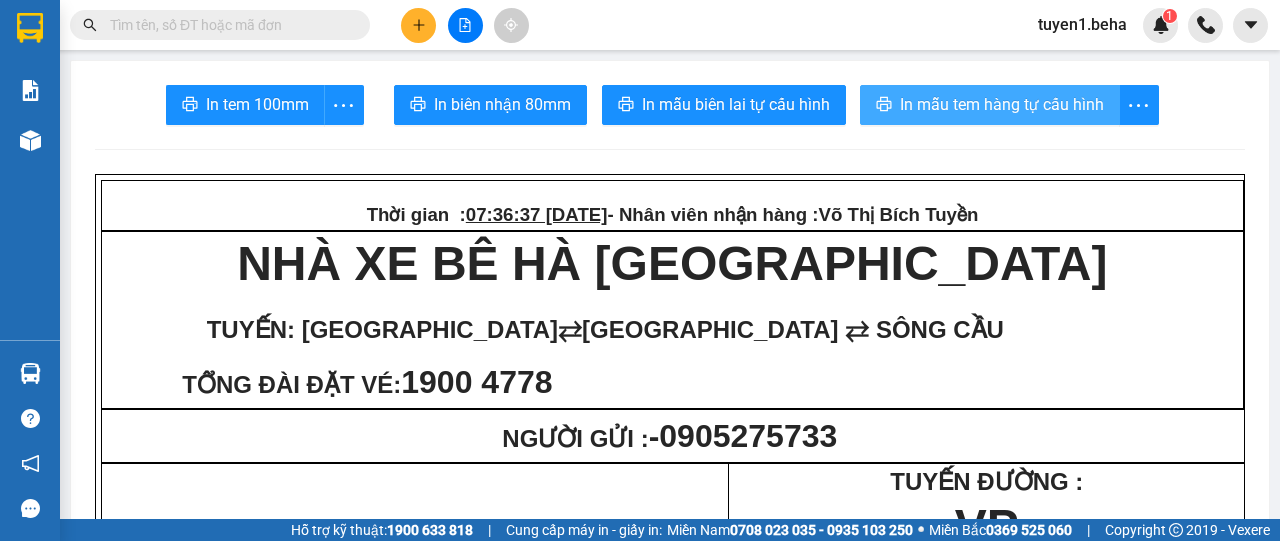 click on "In mẫu tem hàng tự cấu hình" at bounding box center (1002, 104) 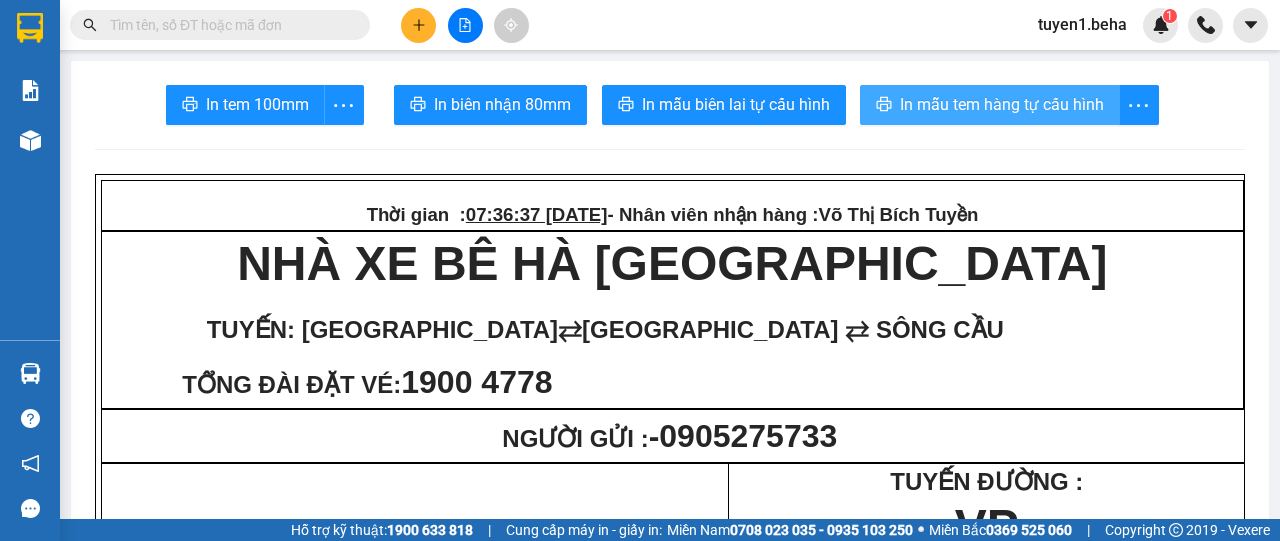 scroll, scrollTop: 0, scrollLeft: 0, axis: both 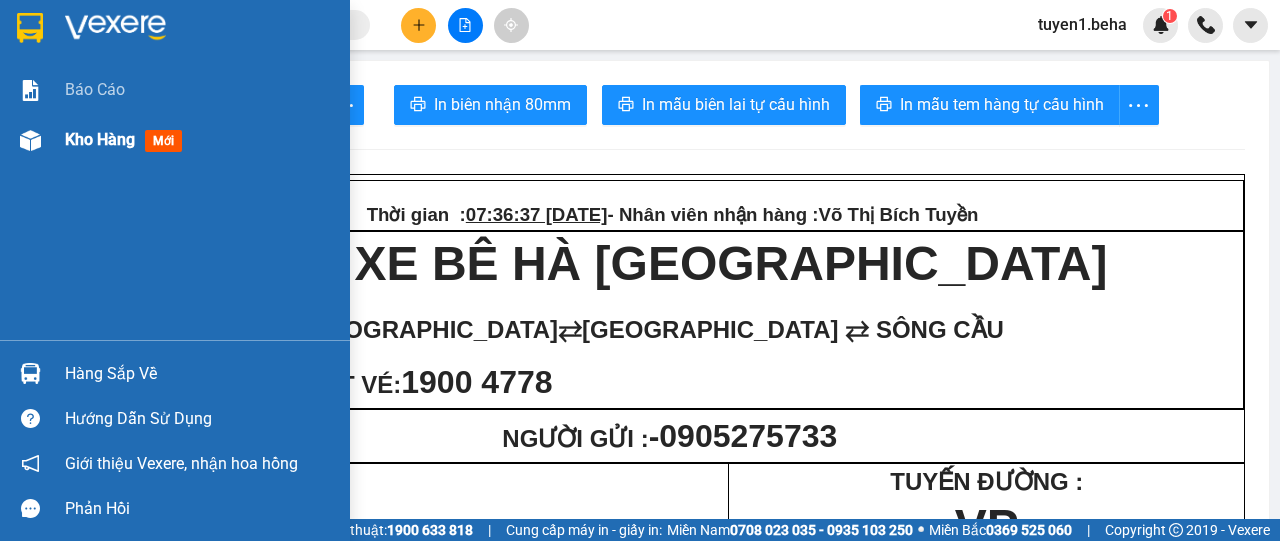 click on "Kho hàng" at bounding box center (100, 139) 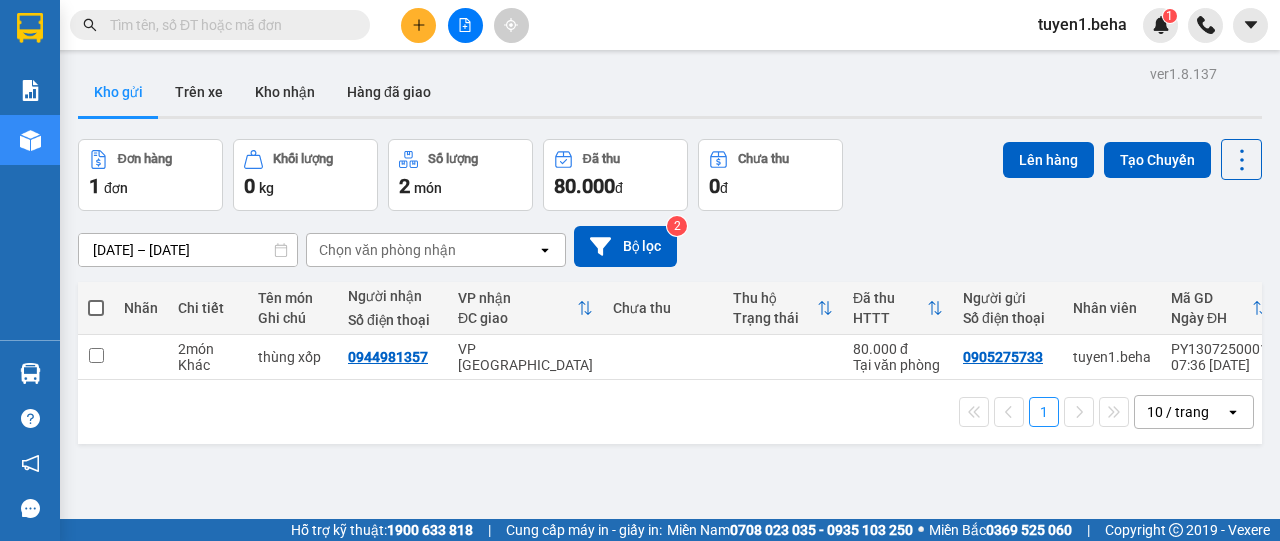 click on "ver  1.8.137 Kho gửi Trên xe Kho nhận Hàng đã giao Đơn hàng 1 đơn Khối lượng 0 kg Số lượng 2 món Đã thu 80.000  đ Chưa thu 0  đ Lên hàng Tạo Chuyến 12/07/2025 – 13/07/2025 Press the down arrow key to interact with the calendar and select a date. Press the escape button to close the calendar. Selected date range is from 12/07/2025 to 13/07/2025. Chọn văn phòng nhận open Bộ lọc 2 Nhãn Chi tiết Tên món Ghi chú Người nhận Số điện thoại VP nhận ĐC giao Chưa thu Thu hộ Trạng thái Đã thu HTTT Người gửi Số điện thoại Nhân viên Mã GD Ngày ĐH 2  món Khác thùng xốp  0944981357 VP ĐẮK LẮK 80.000 đ Tại văn phòng 0905275733 tuyen1.beha PY1307250001 07:36 13/07 1 10 / trang open Đang tải dữ liệu" at bounding box center (670, 330) 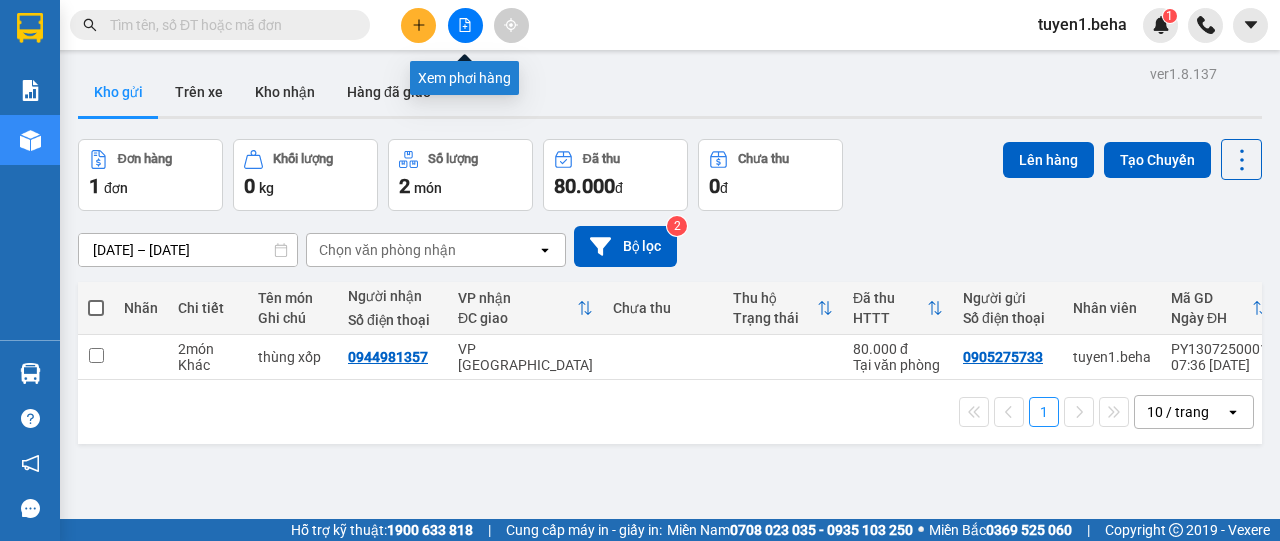 click at bounding box center (465, 25) 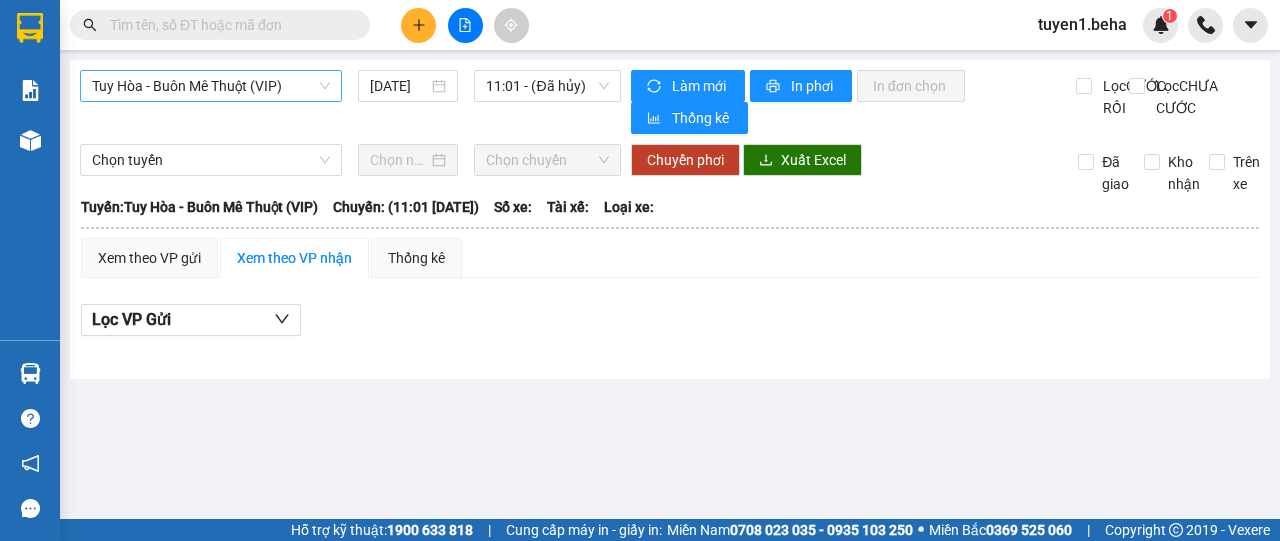 click on "Tuy Hòa - Buôn Mê Thuột (VIP)" at bounding box center [211, 86] 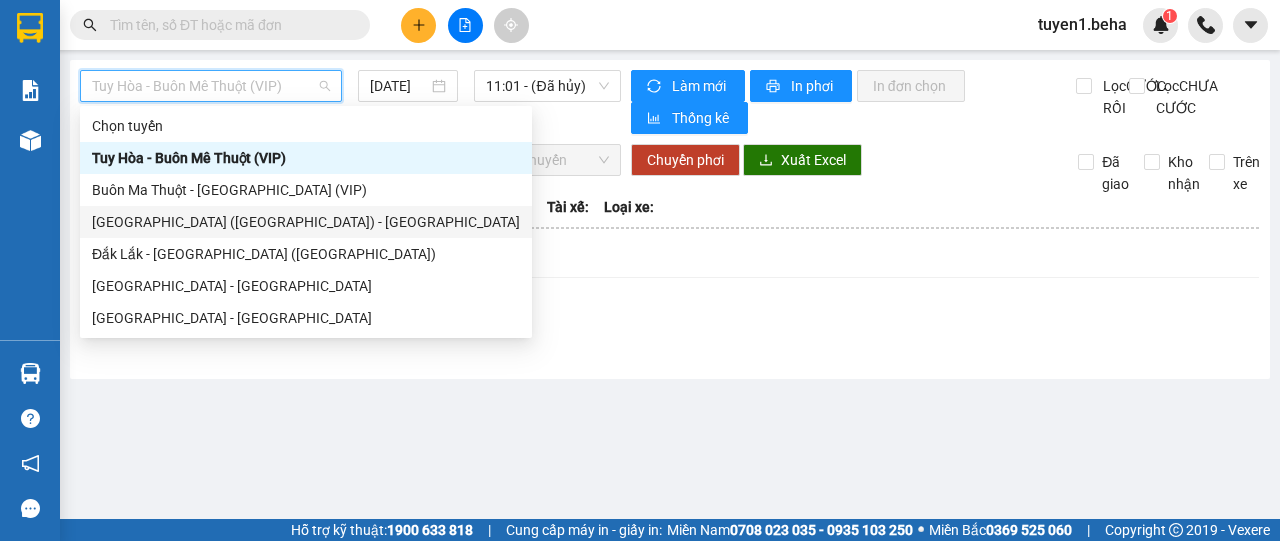 click on "Phú Yên (SC) - Đắk Lắk" at bounding box center (306, 222) 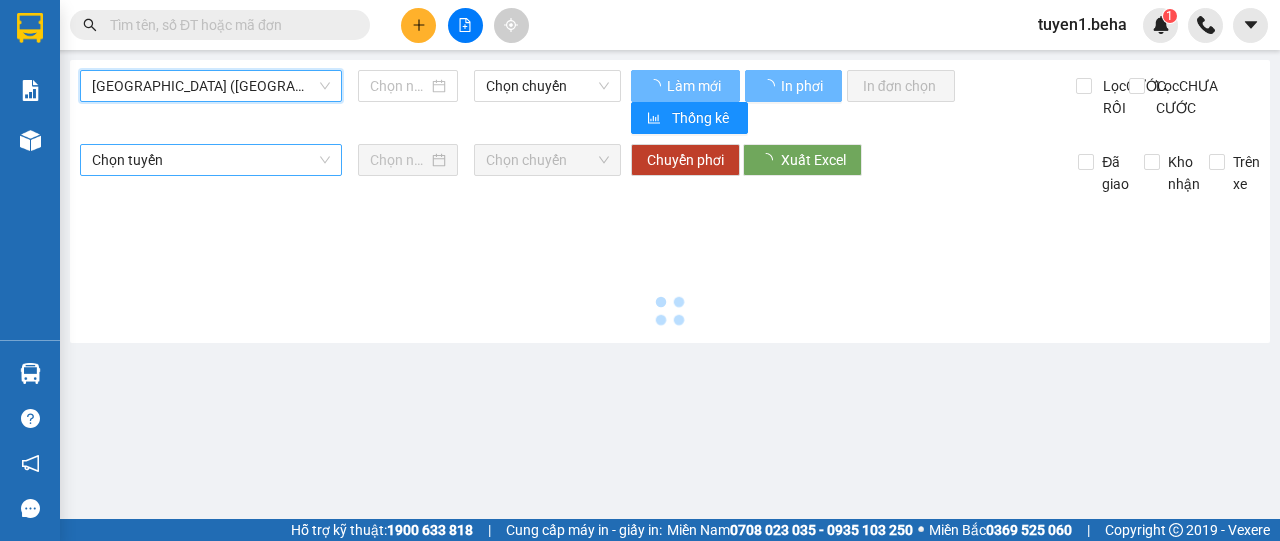 type on "13/07/2025" 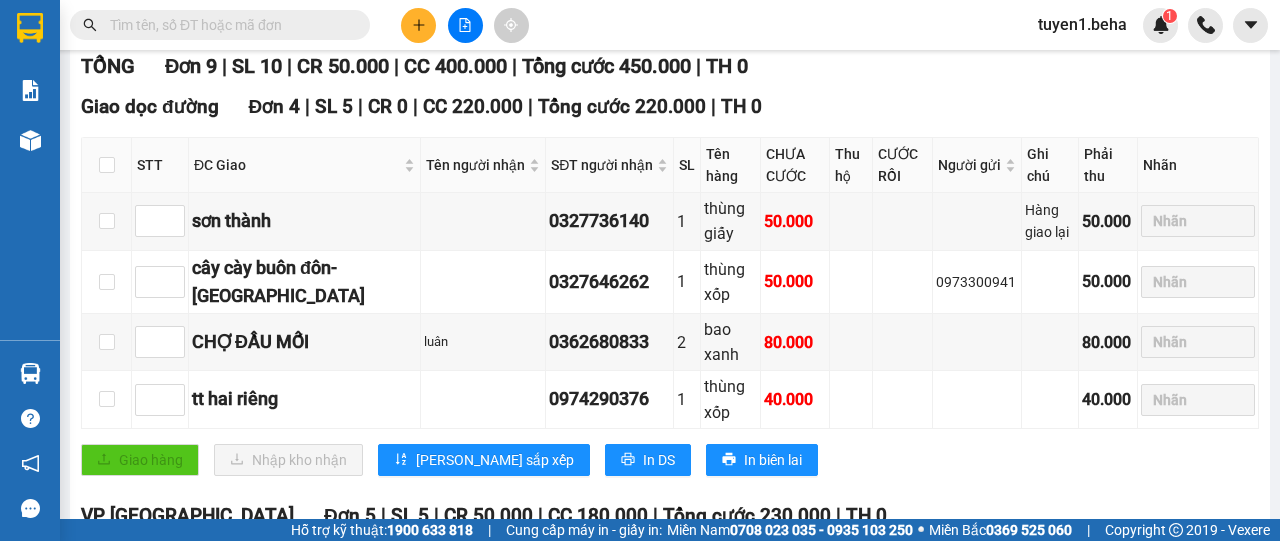 scroll, scrollTop: 400, scrollLeft: 0, axis: vertical 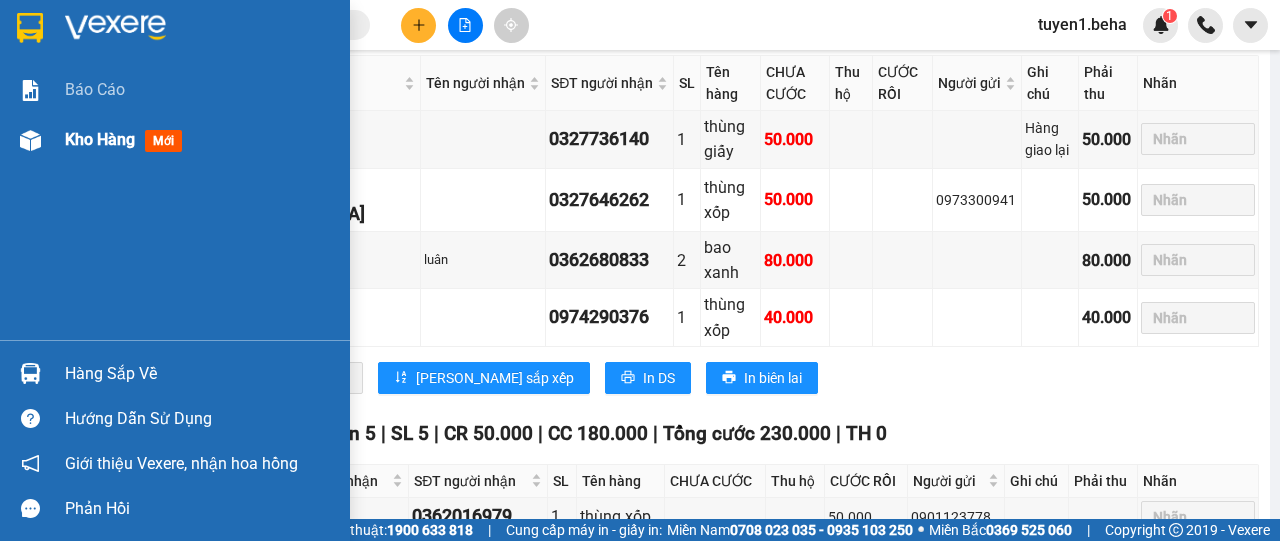click on "Kho hàng" at bounding box center (100, 139) 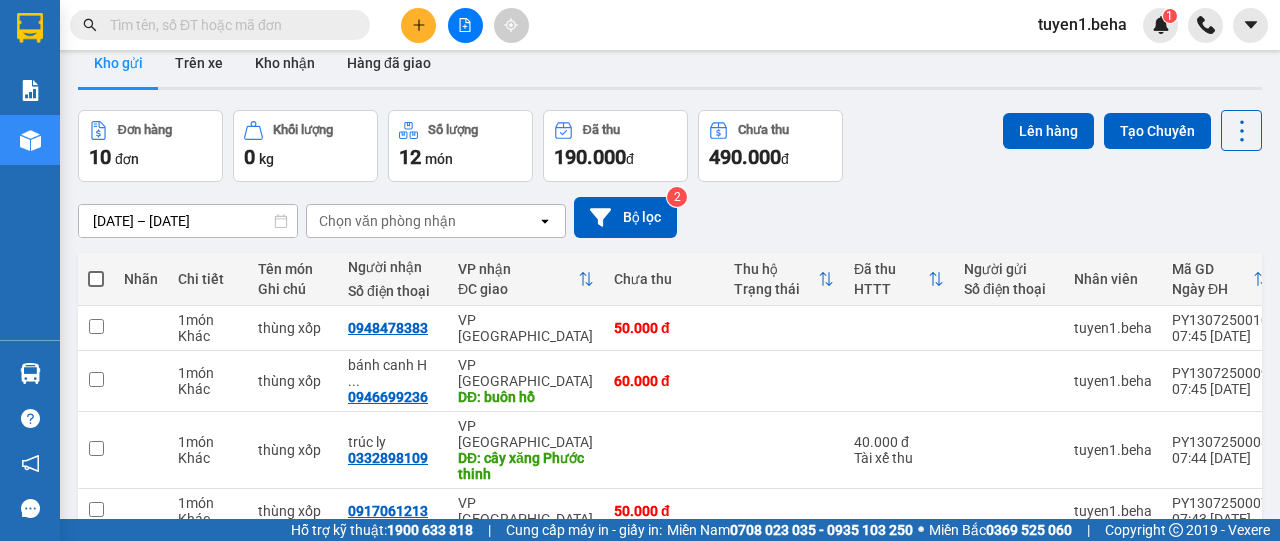 scroll, scrollTop: 0, scrollLeft: 0, axis: both 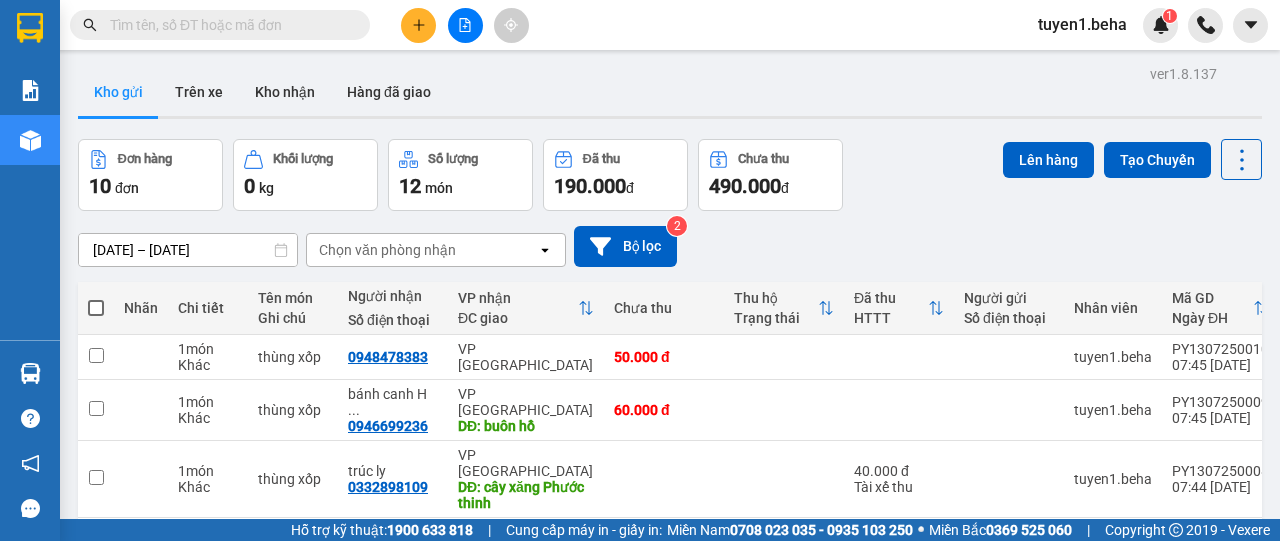 click at bounding box center (96, 308) 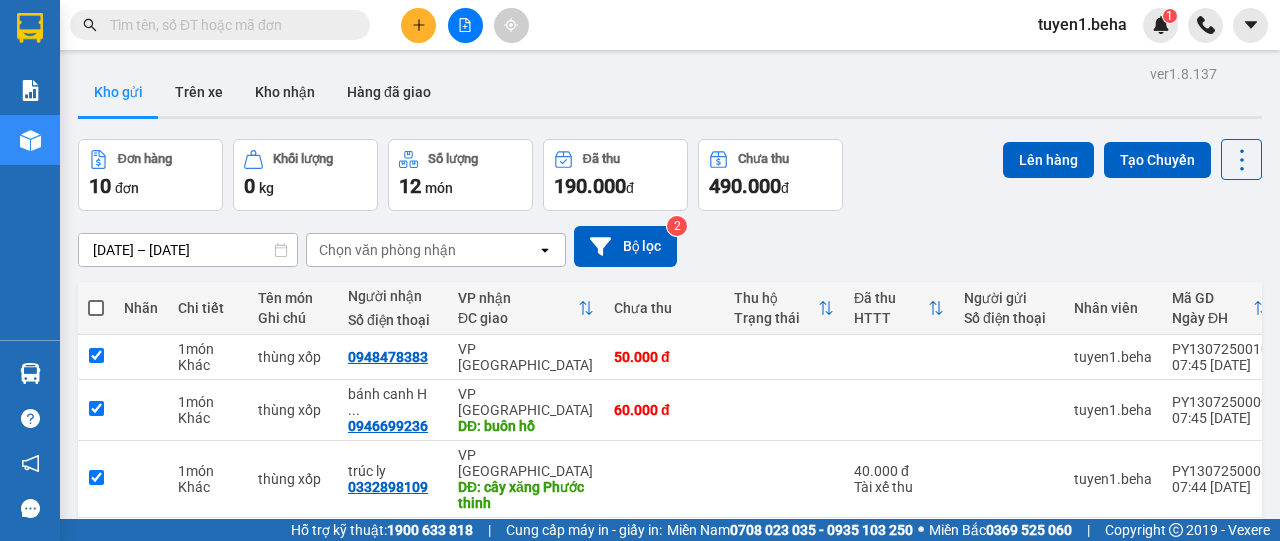 checkbox on "true" 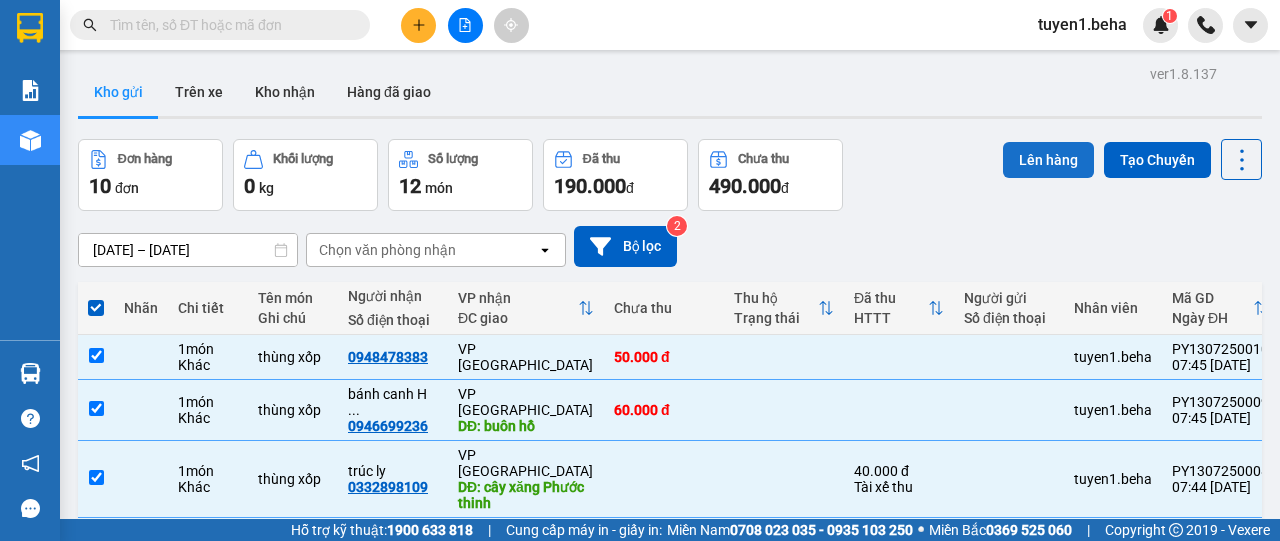 click on "Lên hàng" at bounding box center [1048, 160] 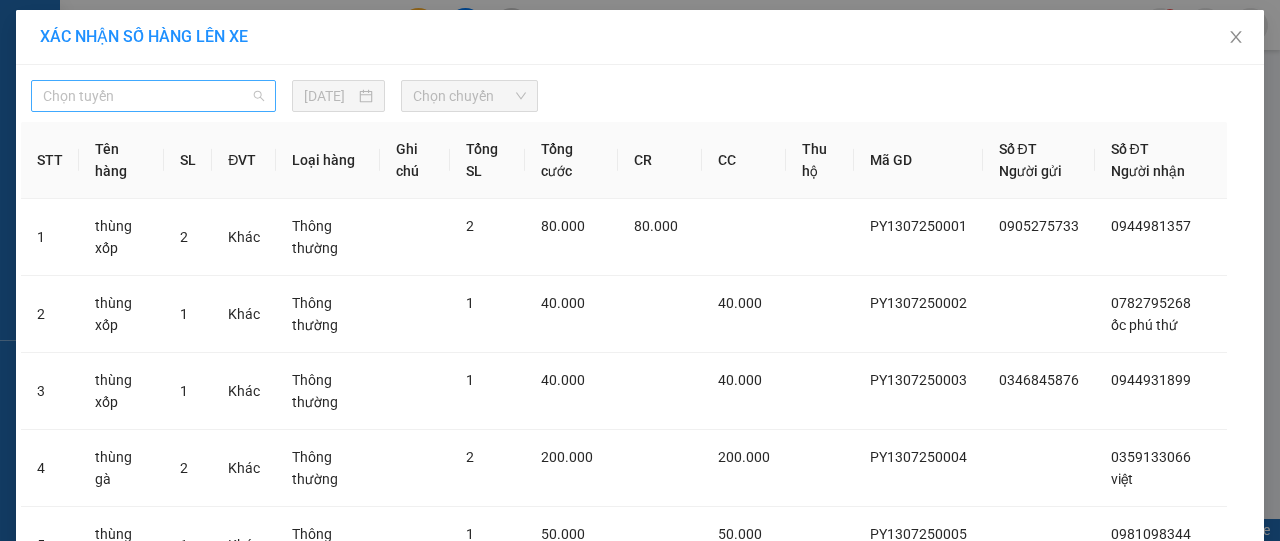 click on "Chọn tuyến" at bounding box center [153, 96] 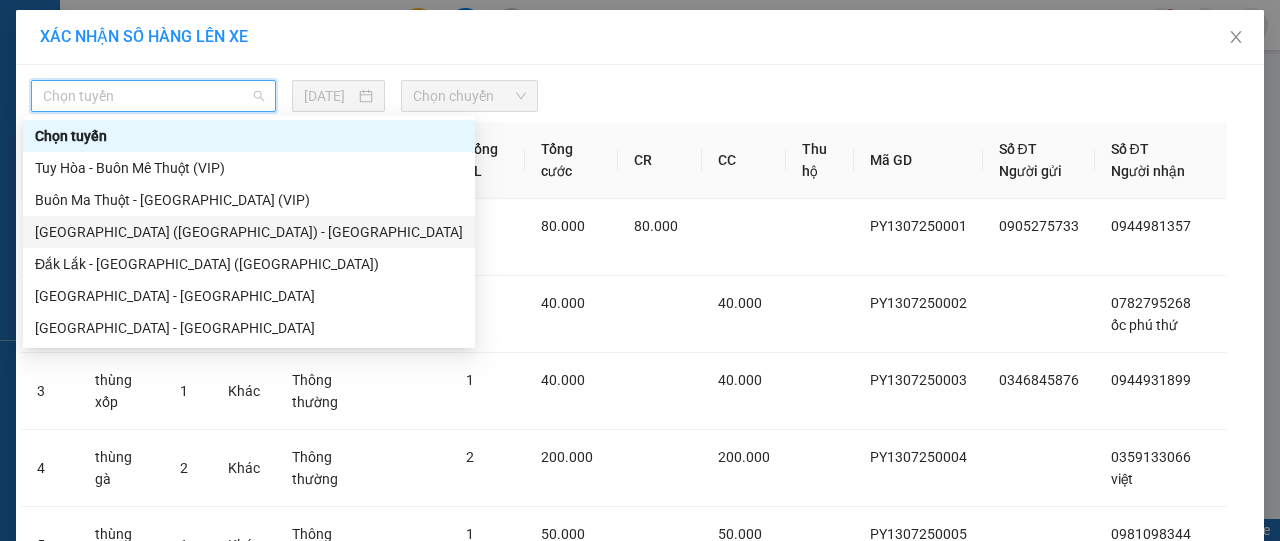click on "Phú Yên (SC) - Đắk Lắk" at bounding box center [249, 232] 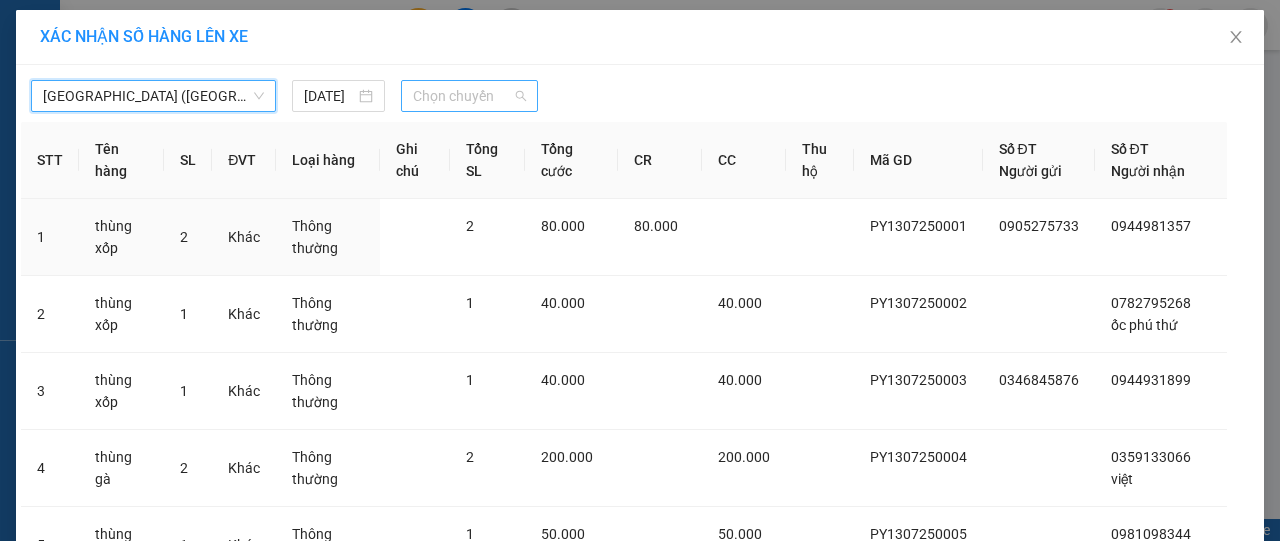 click on "Chọn chuyến" at bounding box center (469, 96) 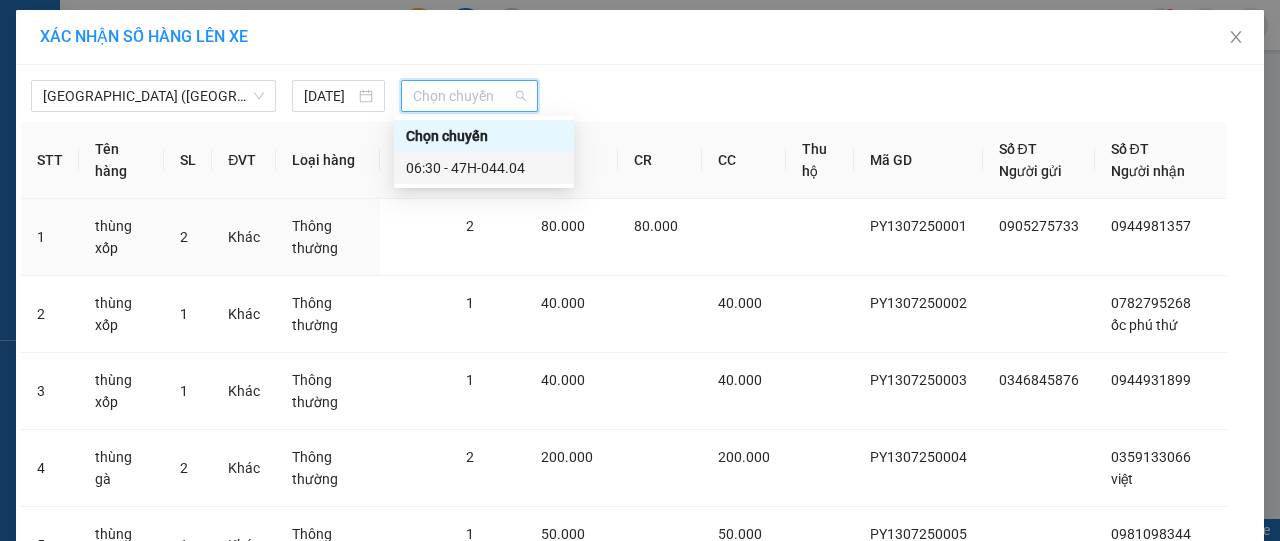 click on "06:30     - 47H-044.04" at bounding box center (484, 168) 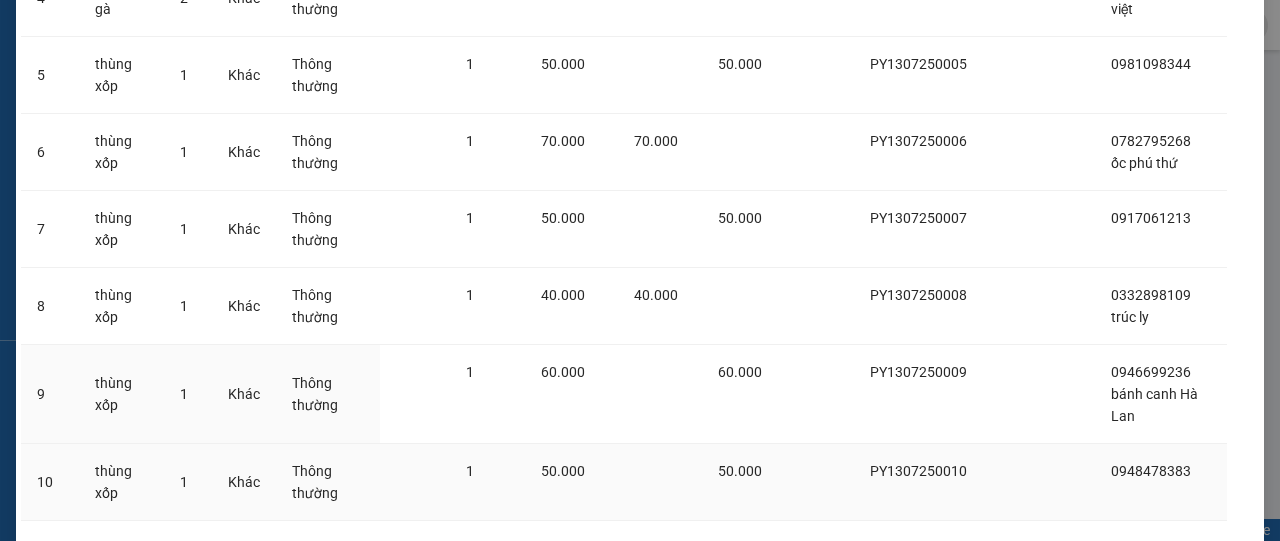scroll, scrollTop: 641, scrollLeft: 0, axis: vertical 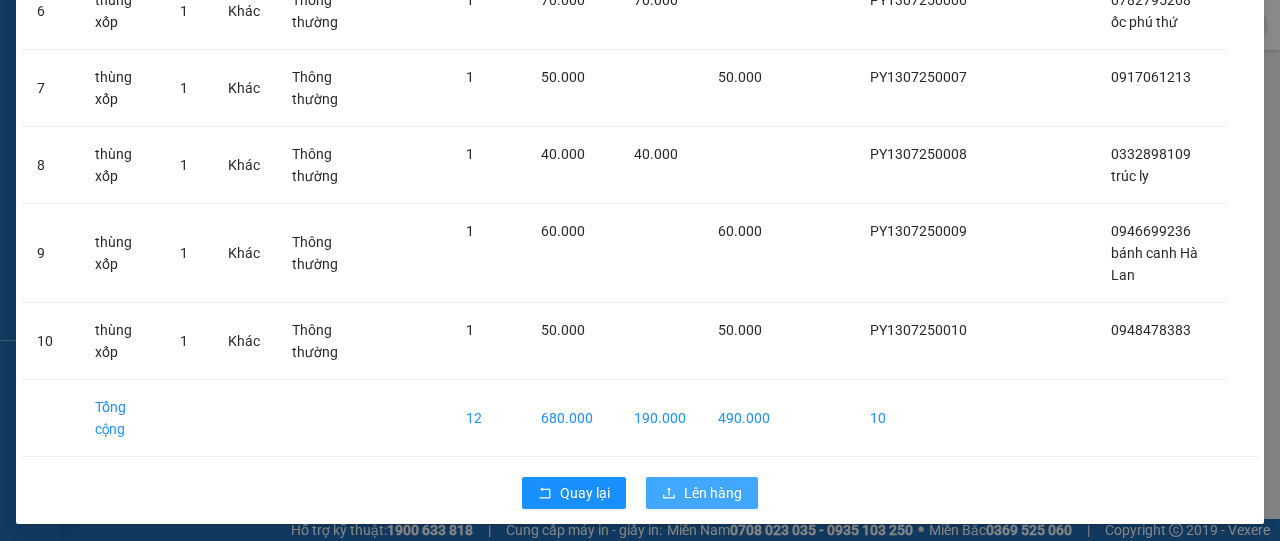 click on "Lên hàng" at bounding box center [713, 493] 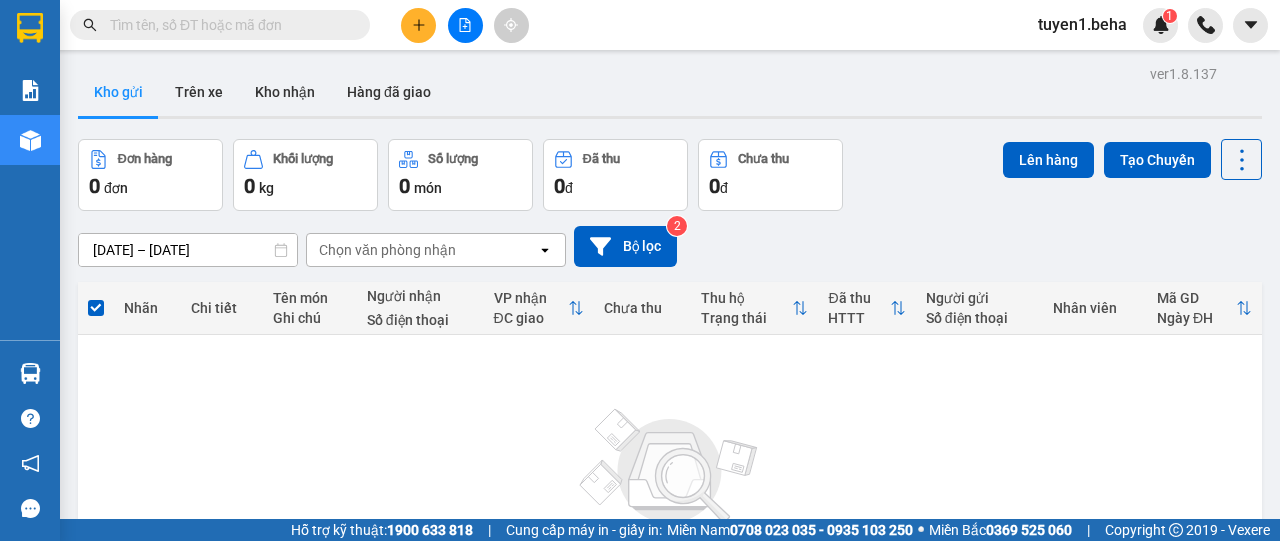 click on "Không có đơn hàng nào. Bạn thử điều chỉnh lại bộ lọc nhé!" at bounding box center [670, 491] 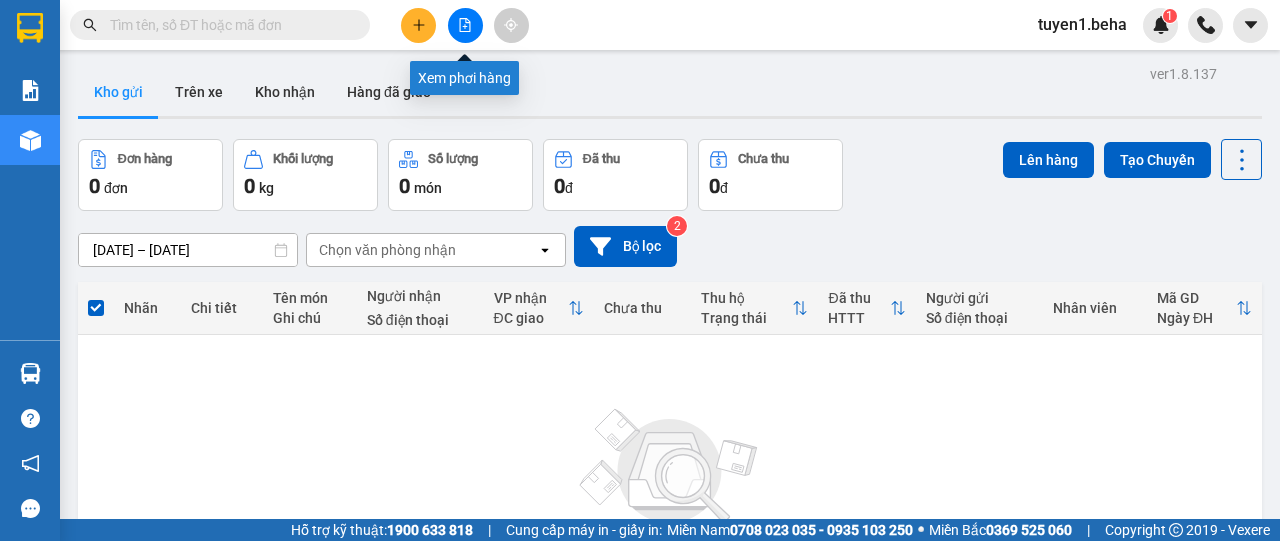 click 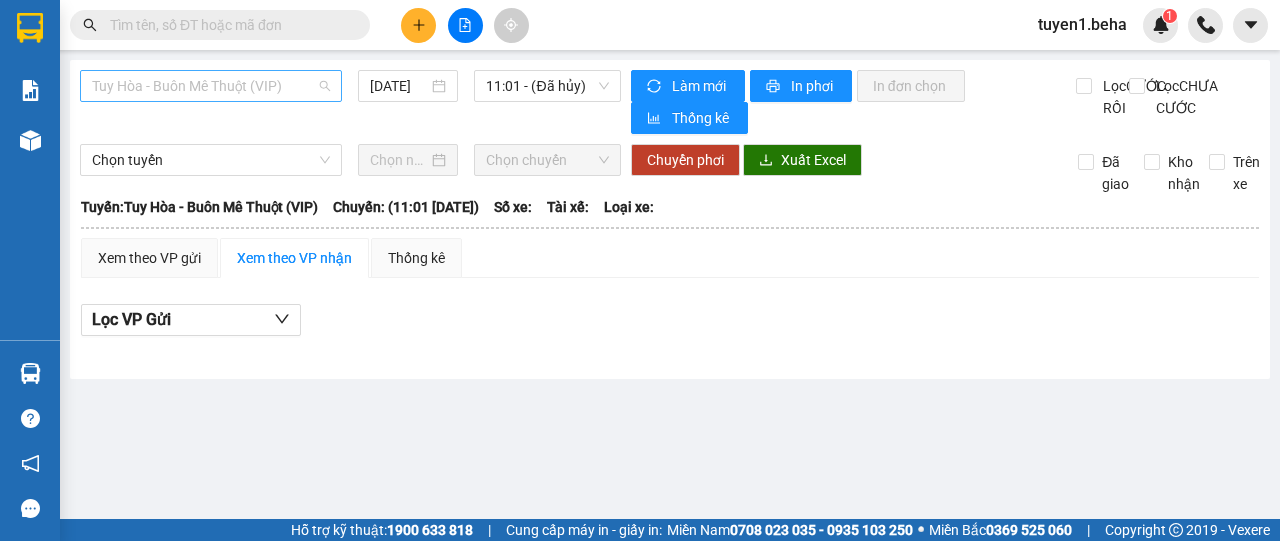 click on "Tuy Hòa - Buôn Mê Thuột (VIP)" at bounding box center (211, 86) 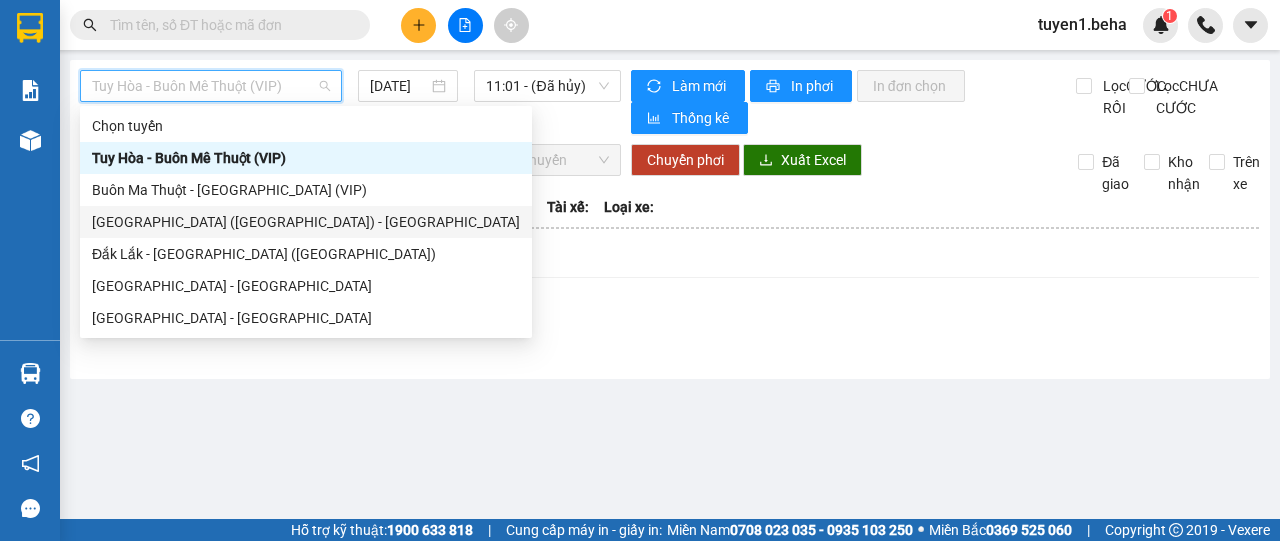 click on "Phú Yên (SC) - Đắk Lắk" at bounding box center (306, 222) 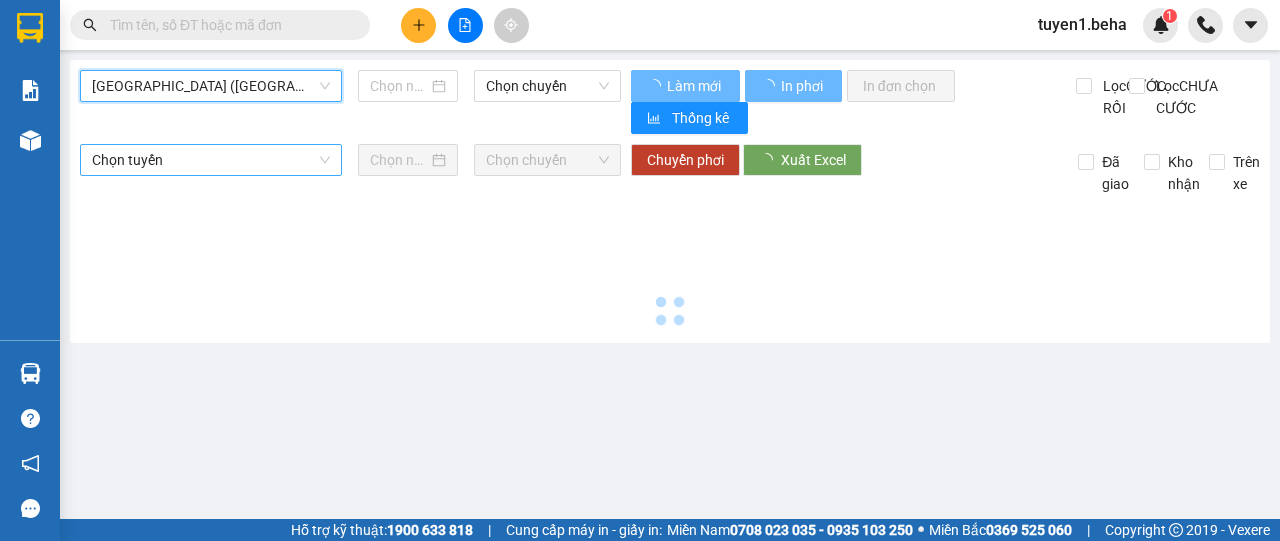 type on "13/07/2025" 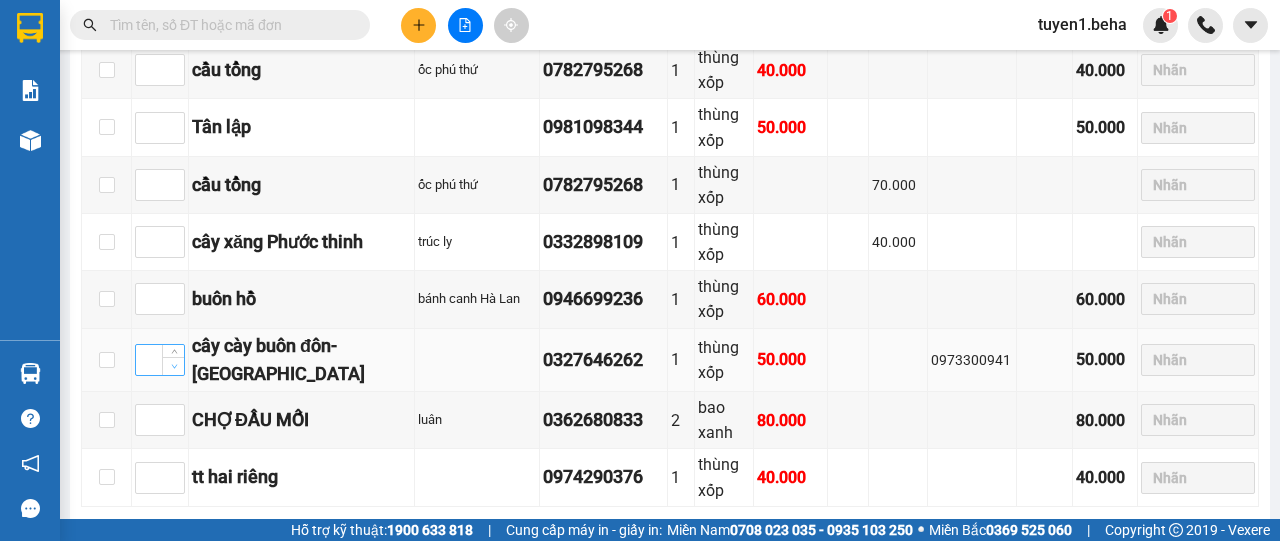 scroll, scrollTop: 500, scrollLeft: 0, axis: vertical 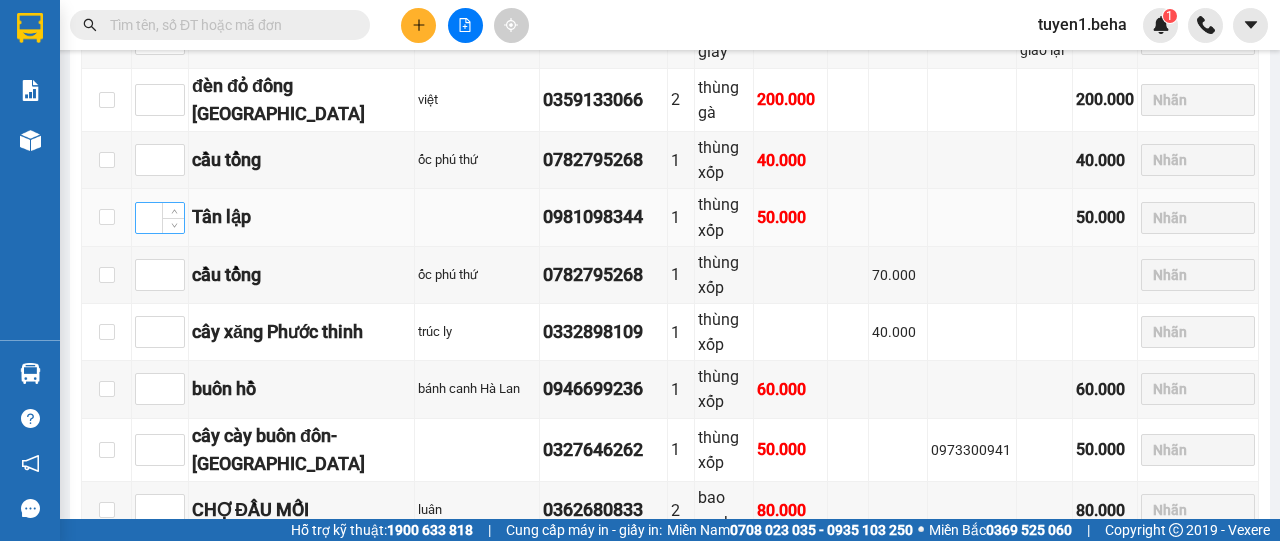 click at bounding box center (160, 218) 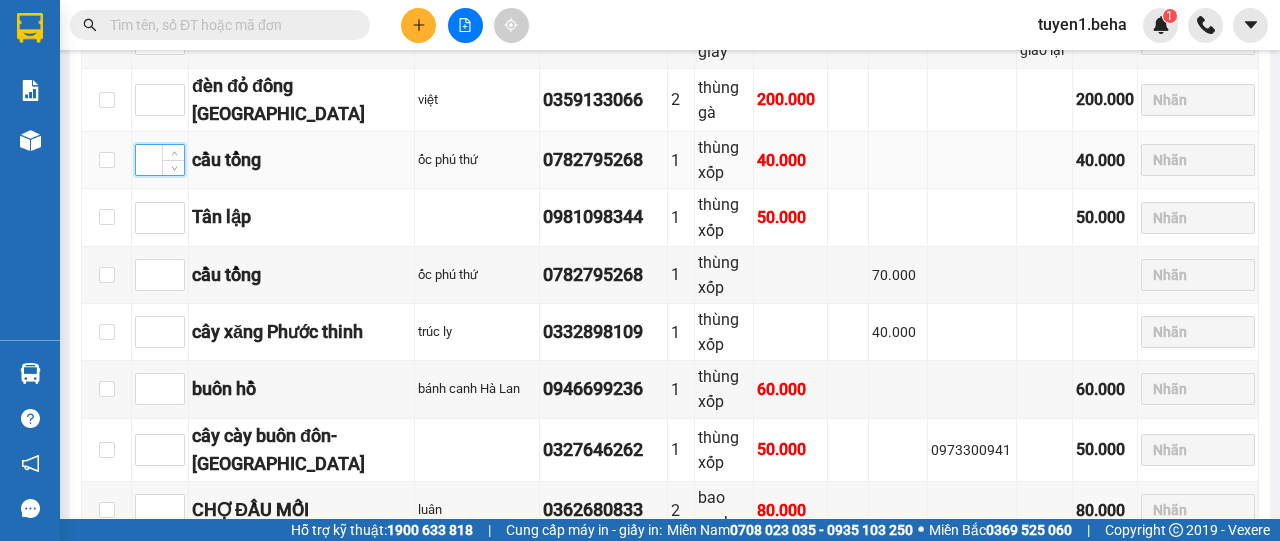 click at bounding box center (160, 160) 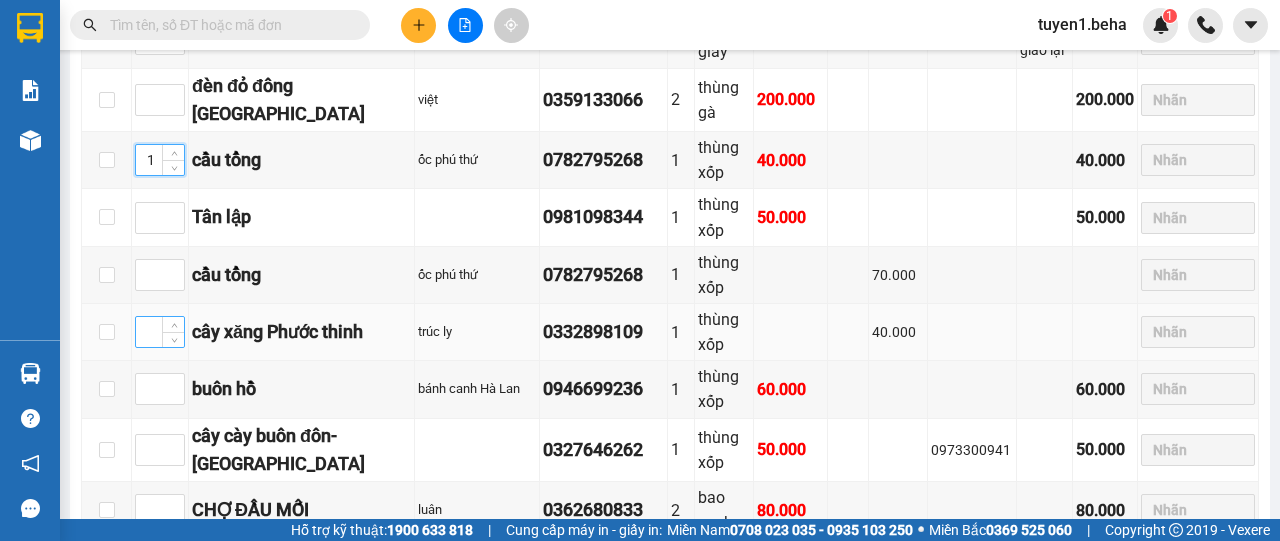 type on "1" 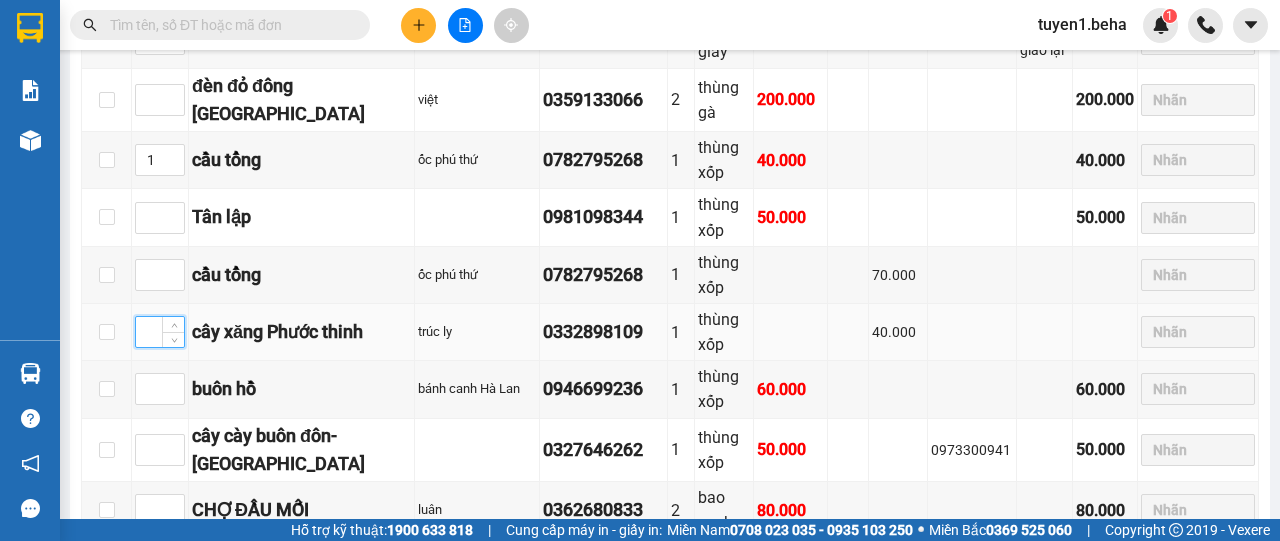 click at bounding box center [160, 332] 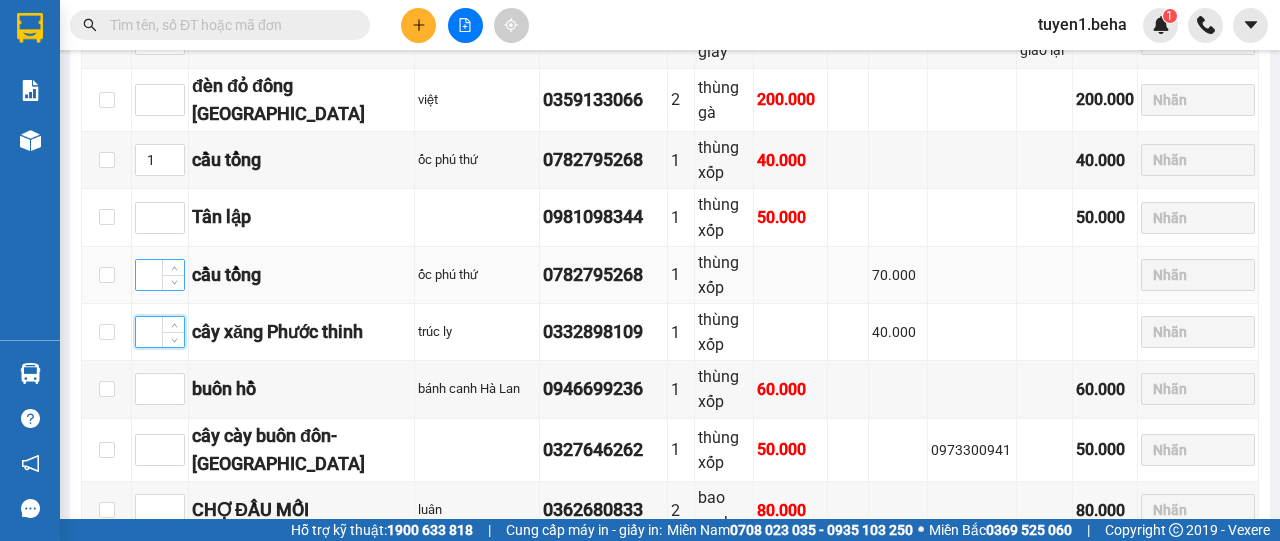 click at bounding box center (160, 275) 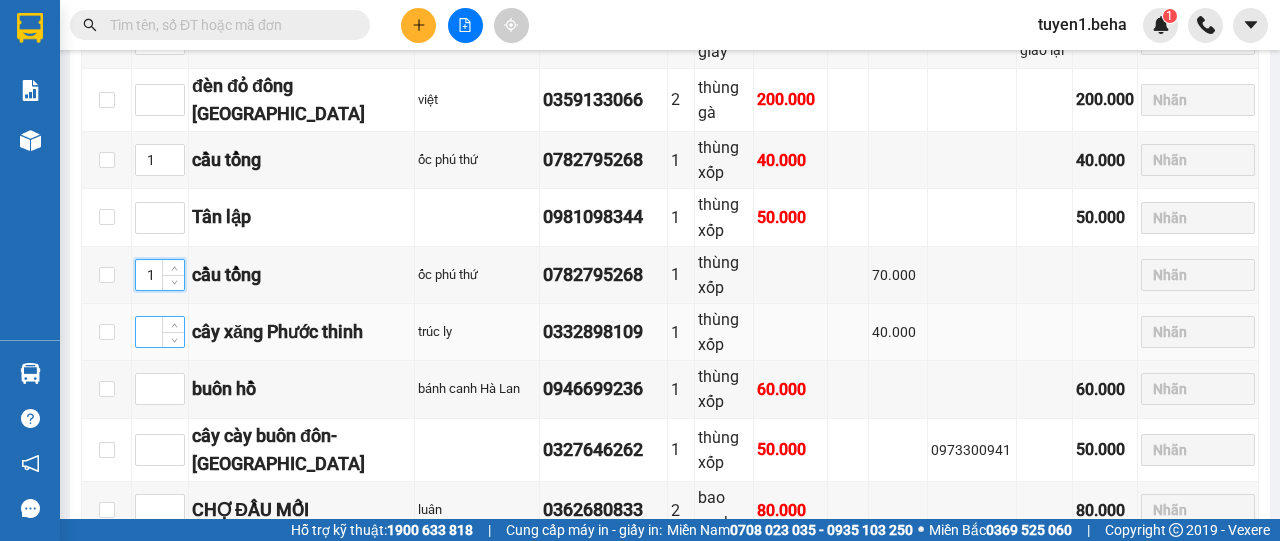 type on "1" 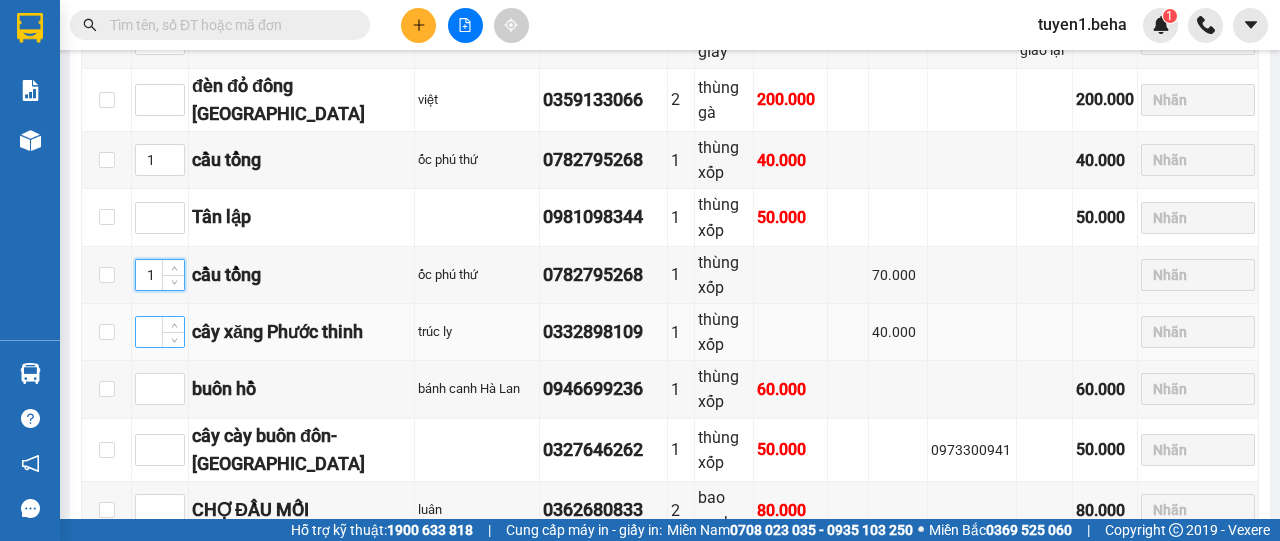 click at bounding box center [160, 332] 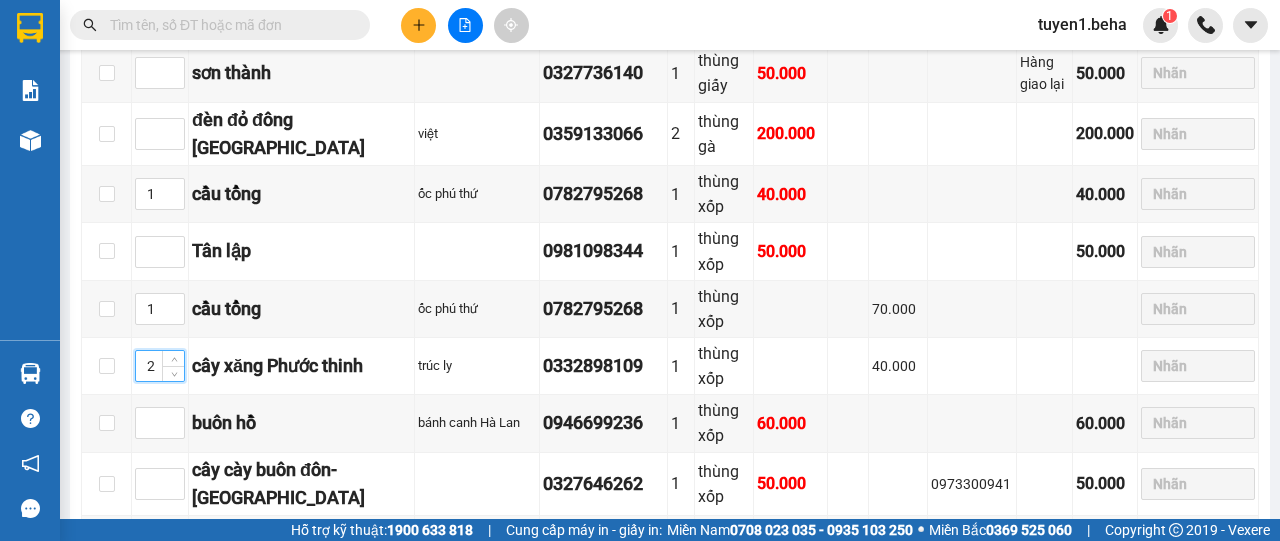 scroll, scrollTop: 300, scrollLeft: 0, axis: vertical 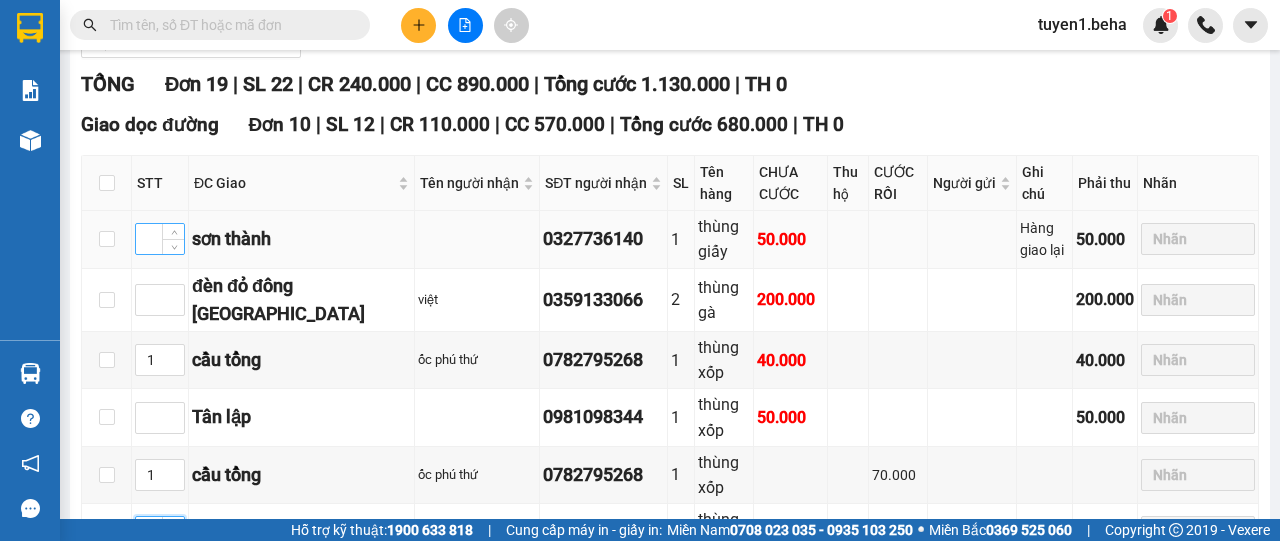 type on "2" 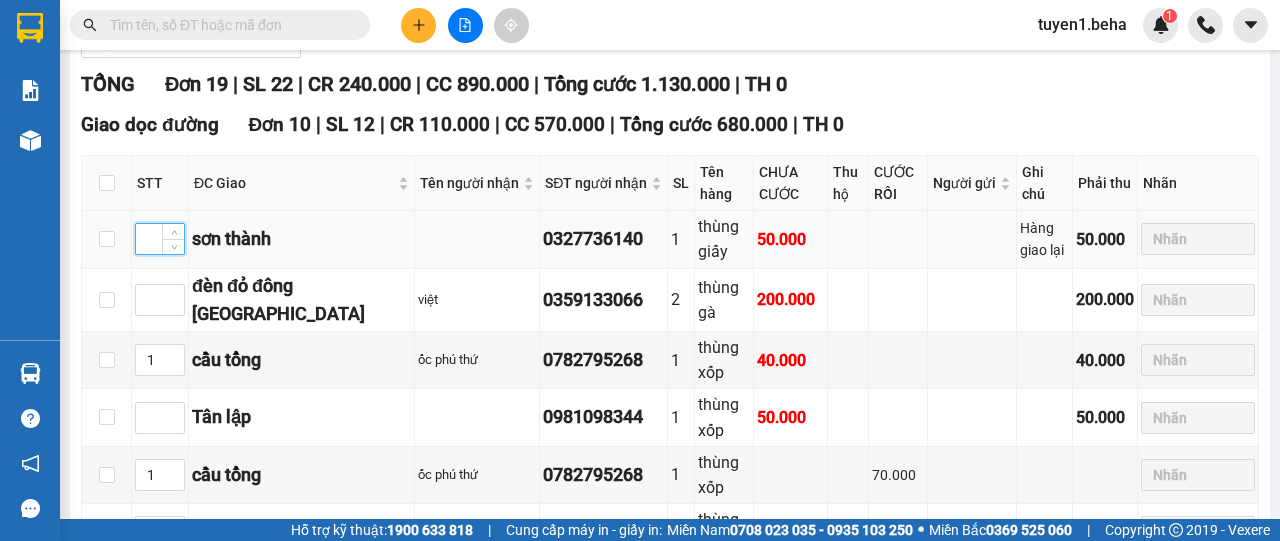 click at bounding box center [160, 239] 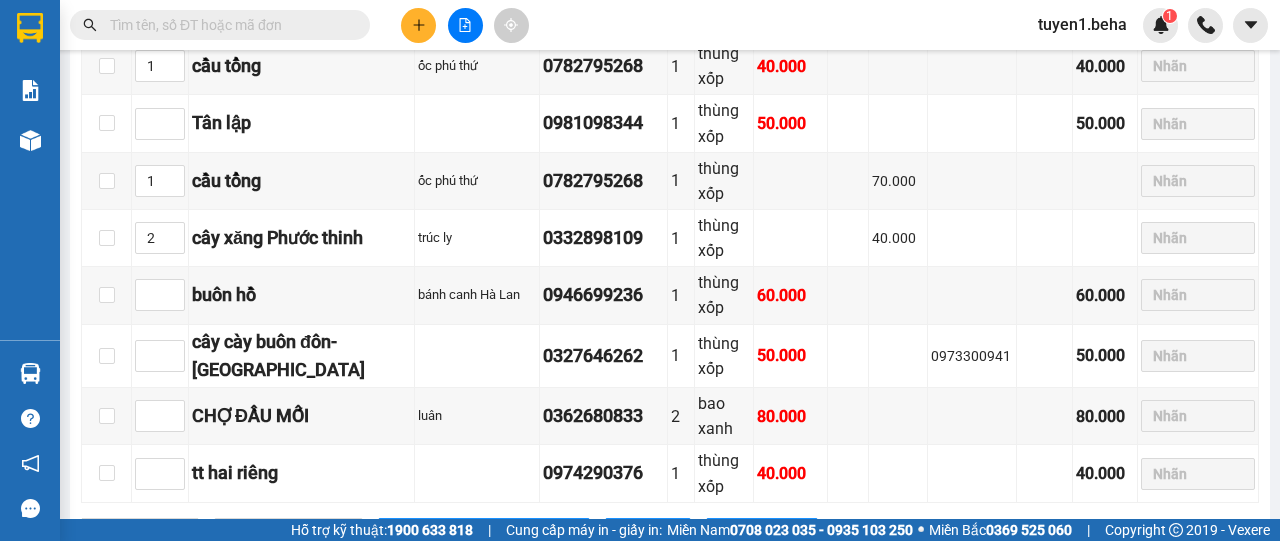 scroll, scrollTop: 600, scrollLeft: 0, axis: vertical 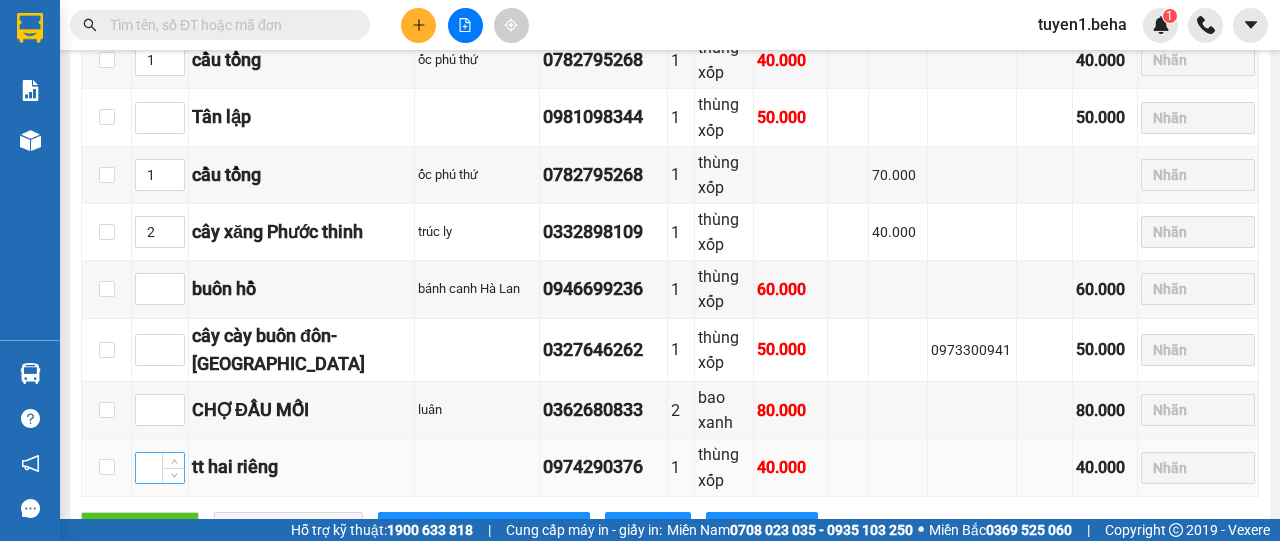 type on "3" 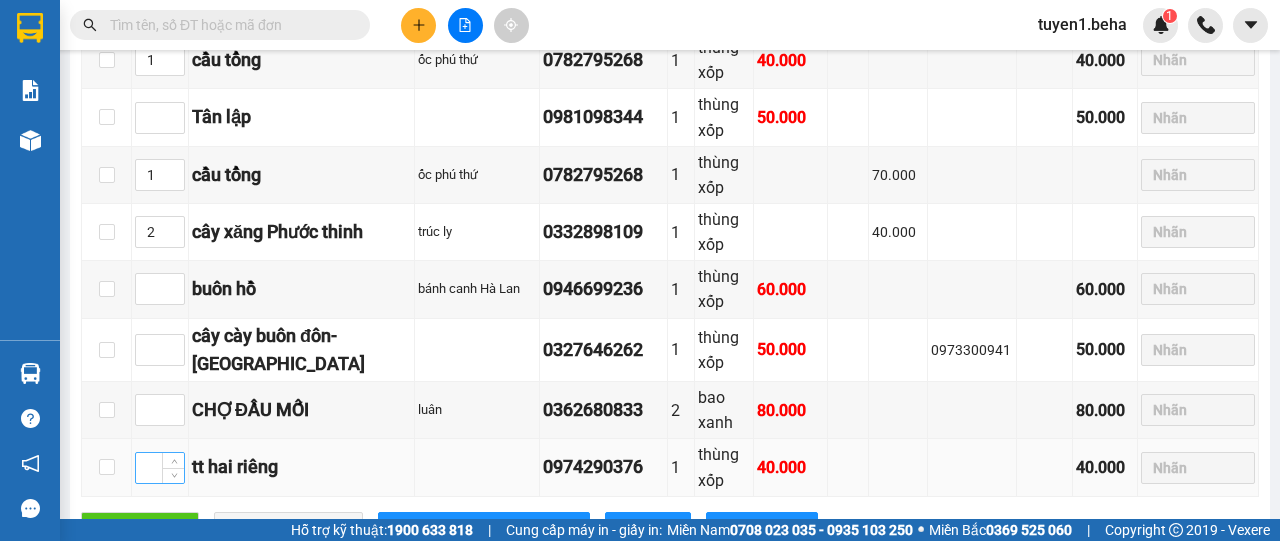 click at bounding box center [160, 468] 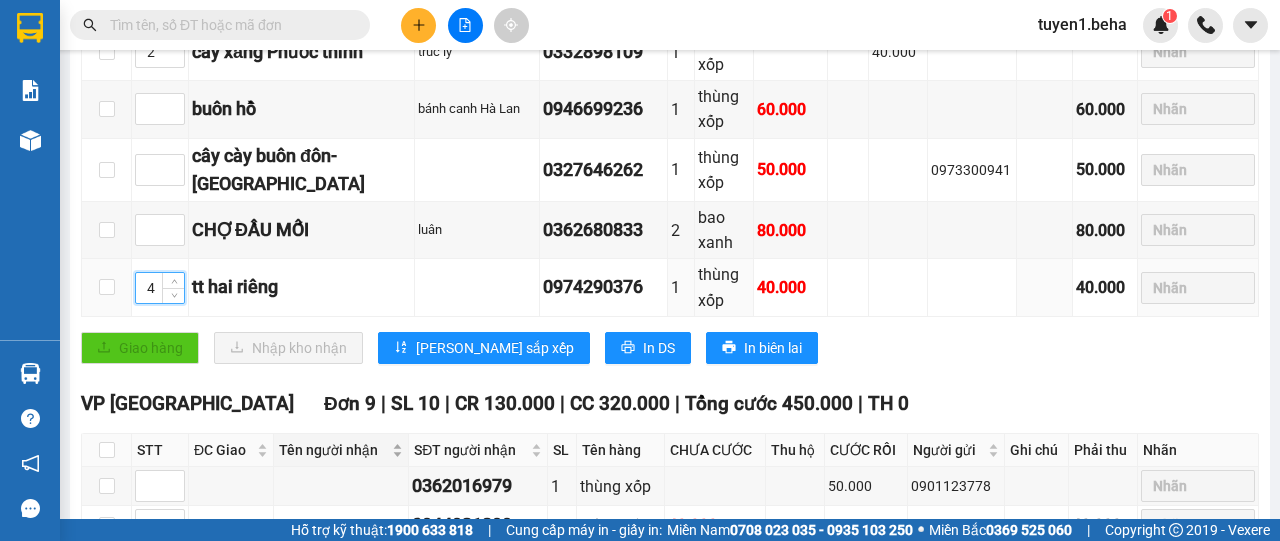 scroll, scrollTop: 800, scrollLeft: 0, axis: vertical 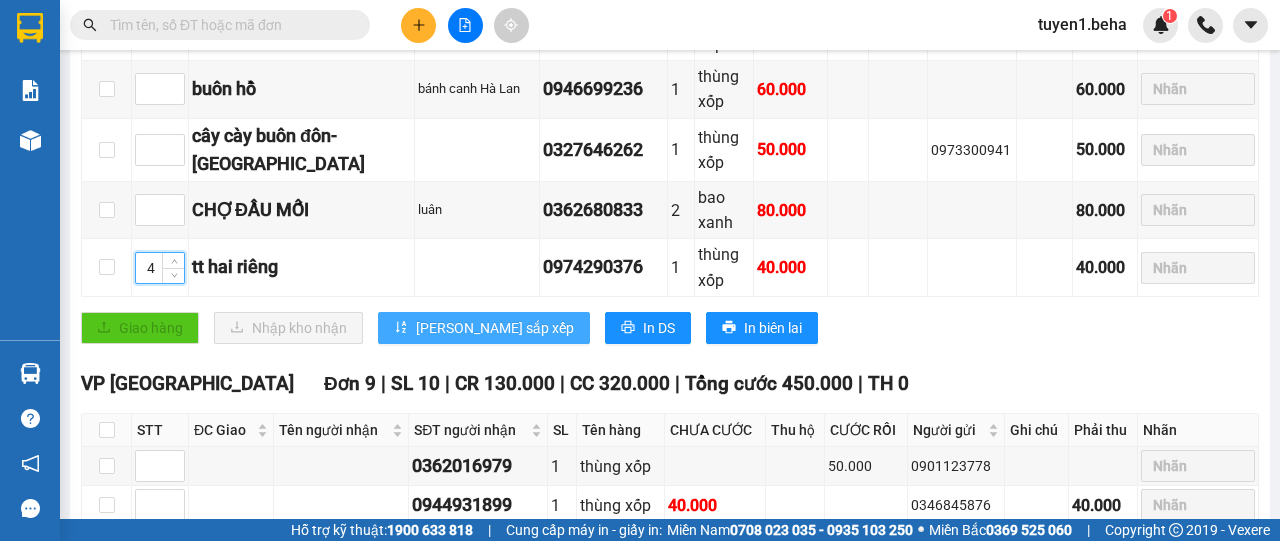 type on "4" 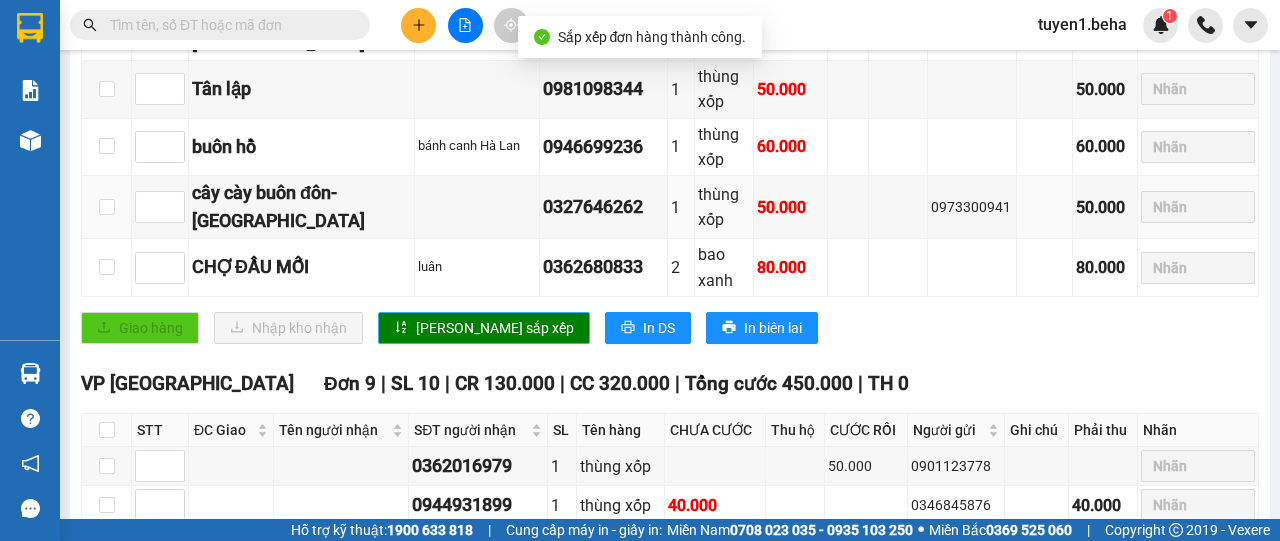 scroll, scrollTop: 500, scrollLeft: 0, axis: vertical 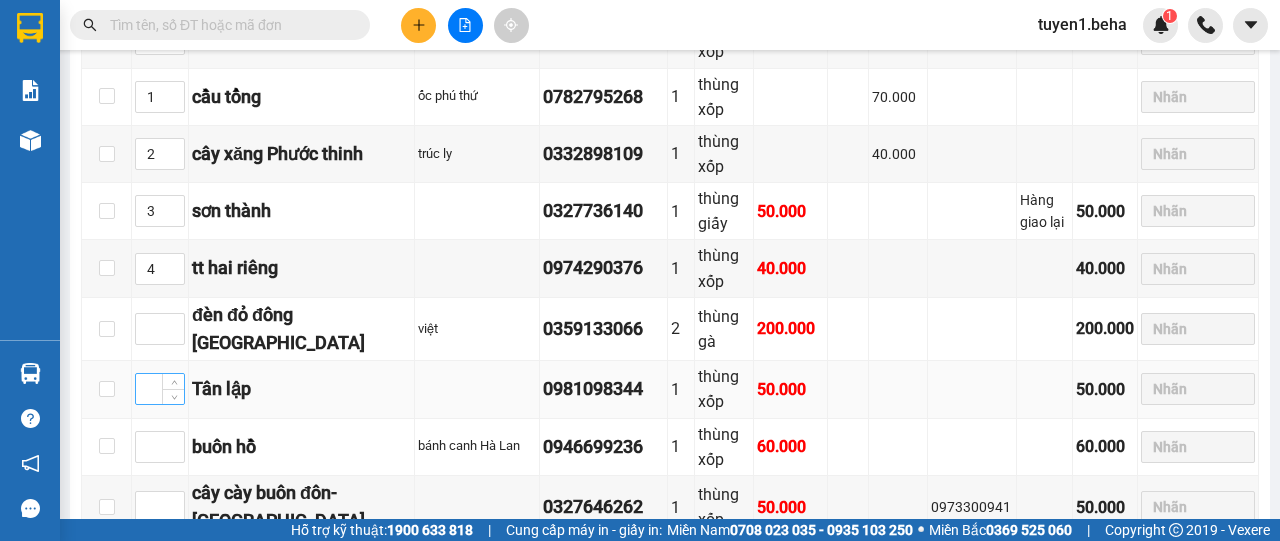 click at bounding box center (160, 389) 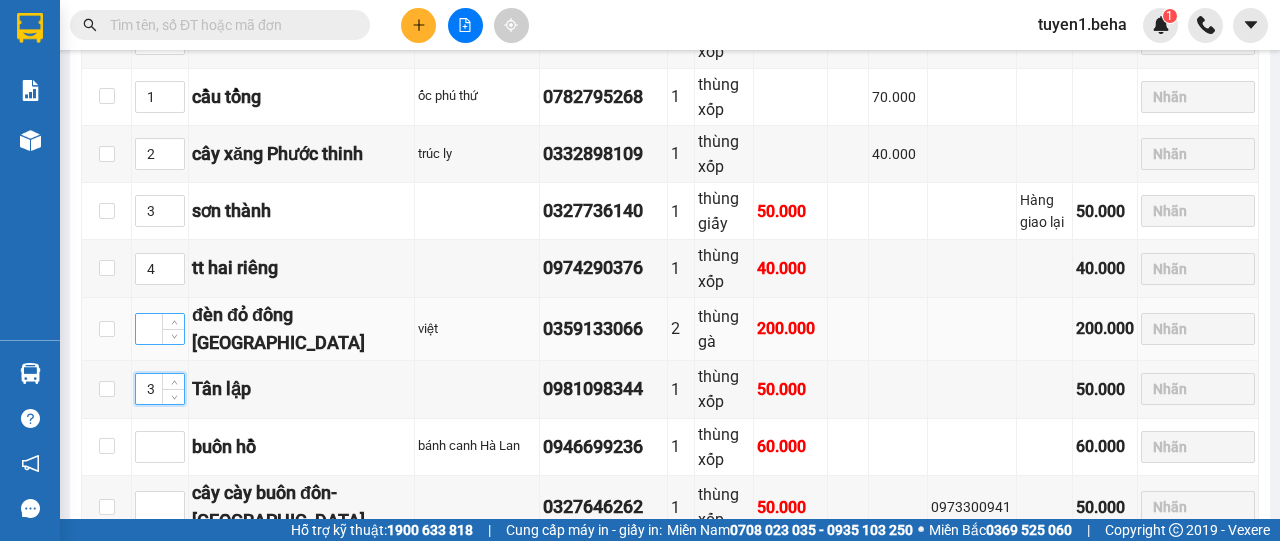 type on "3" 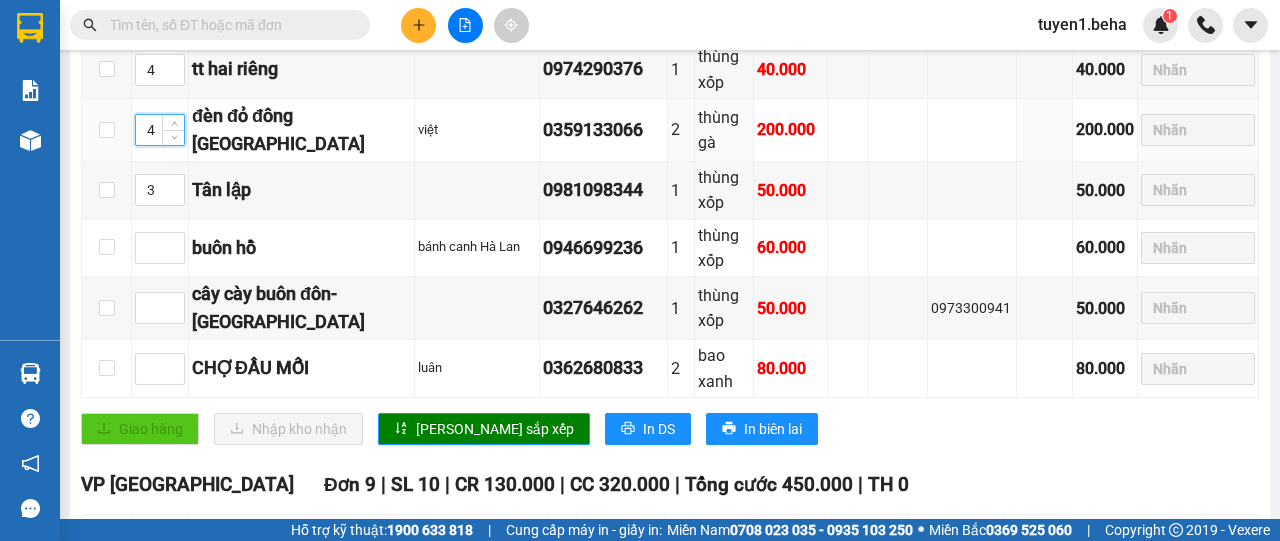 scroll, scrollTop: 700, scrollLeft: 0, axis: vertical 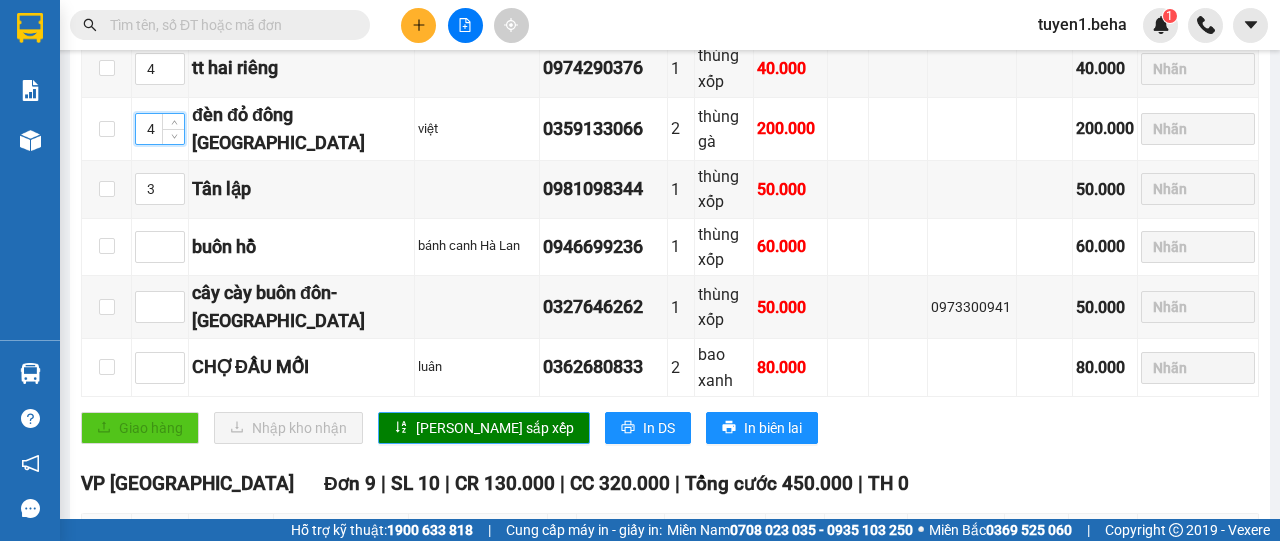 type on "4" 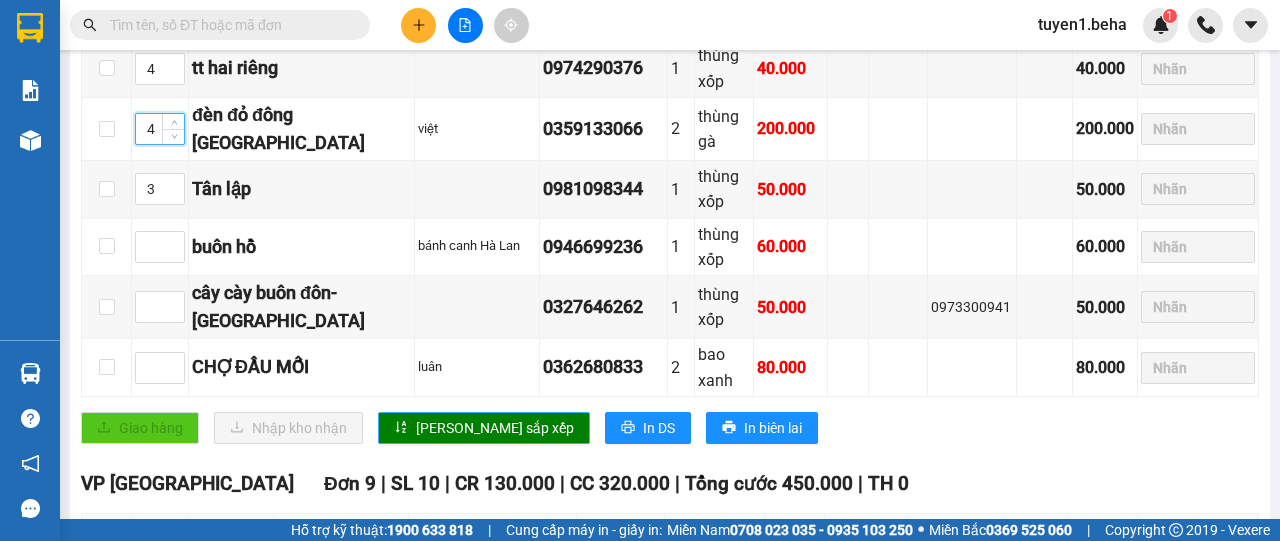 click on "[PERSON_NAME] sắp xếp" at bounding box center (495, 428) 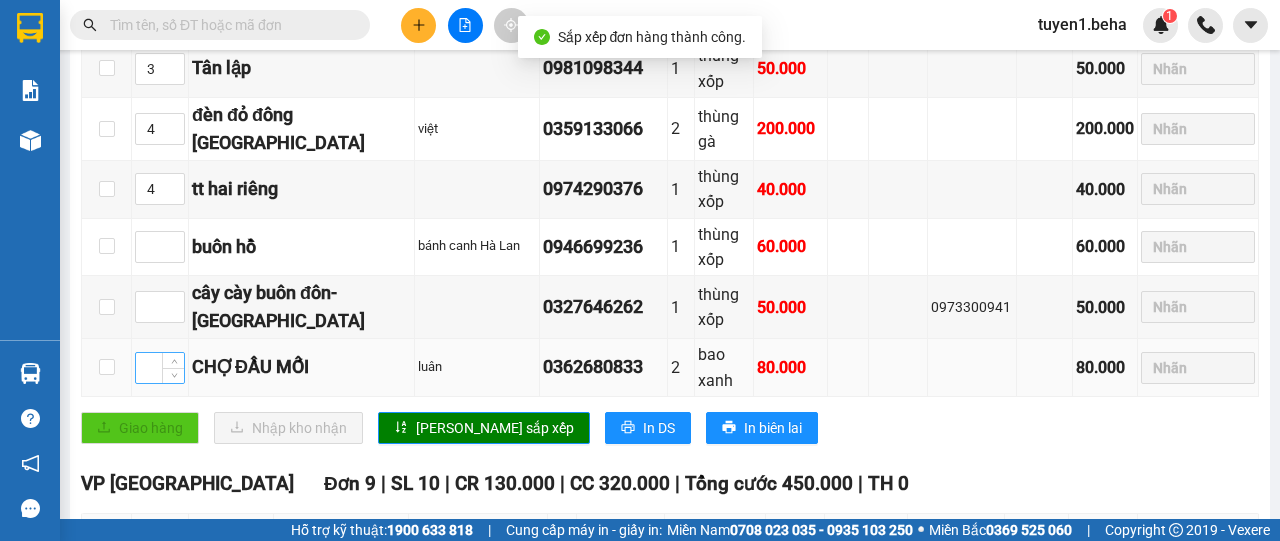 click at bounding box center (160, 368) 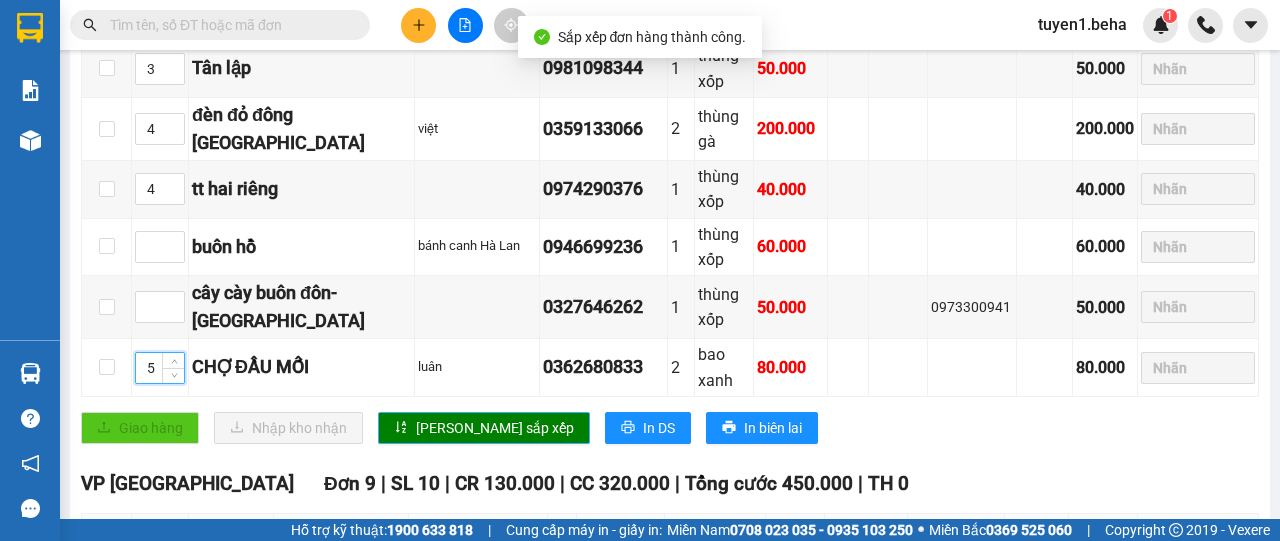 type on "5" 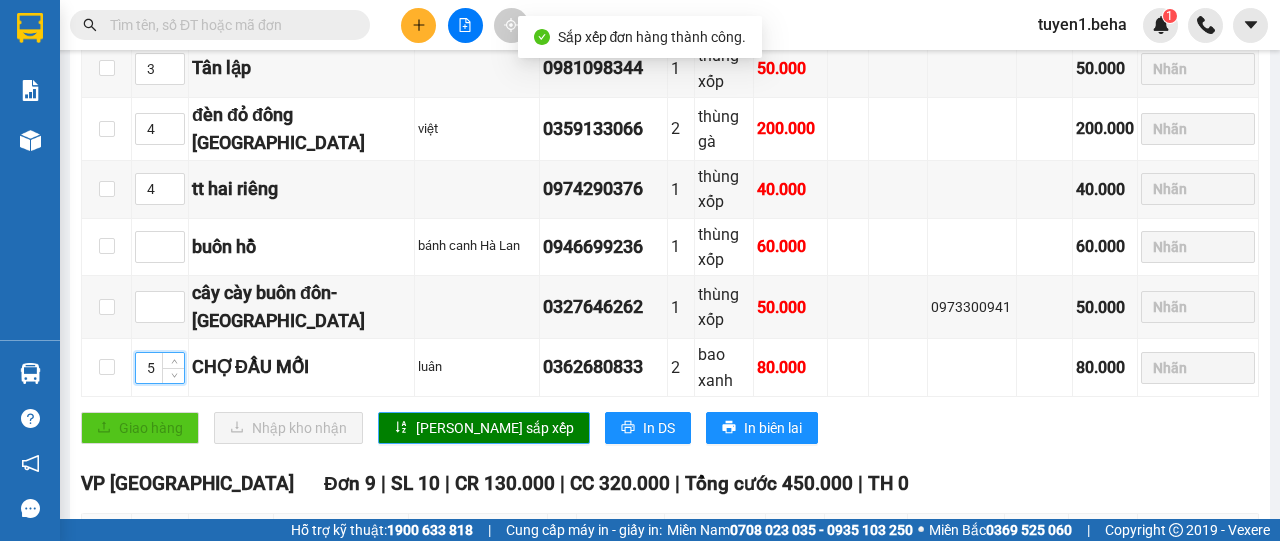 click on "[PERSON_NAME] sắp xếp" at bounding box center [495, 428] 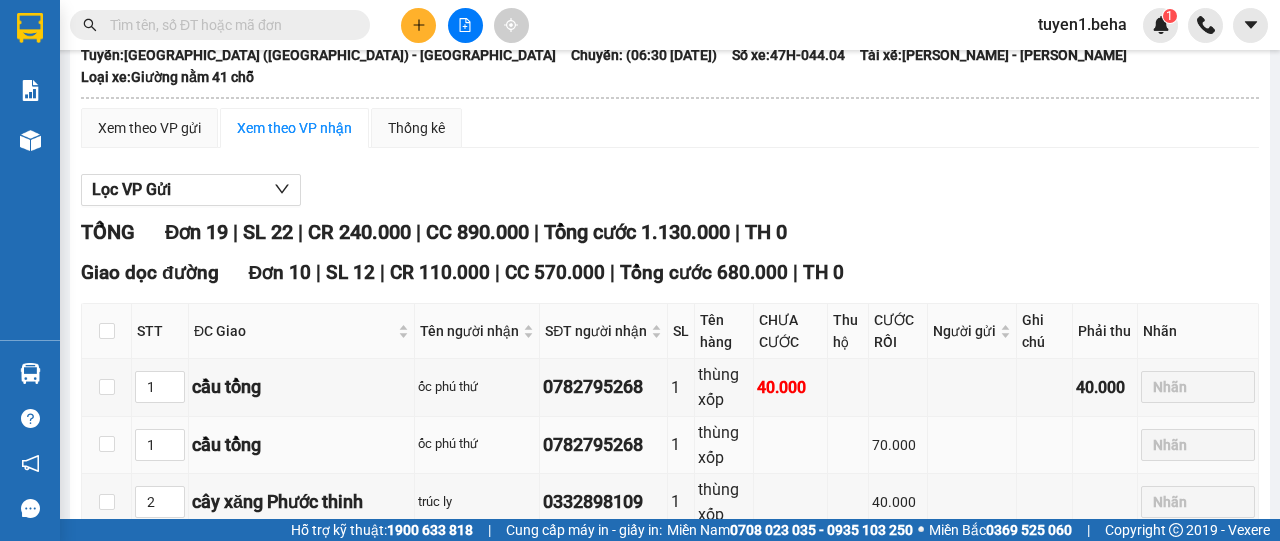 scroll, scrollTop: 200, scrollLeft: 0, axis: vertical 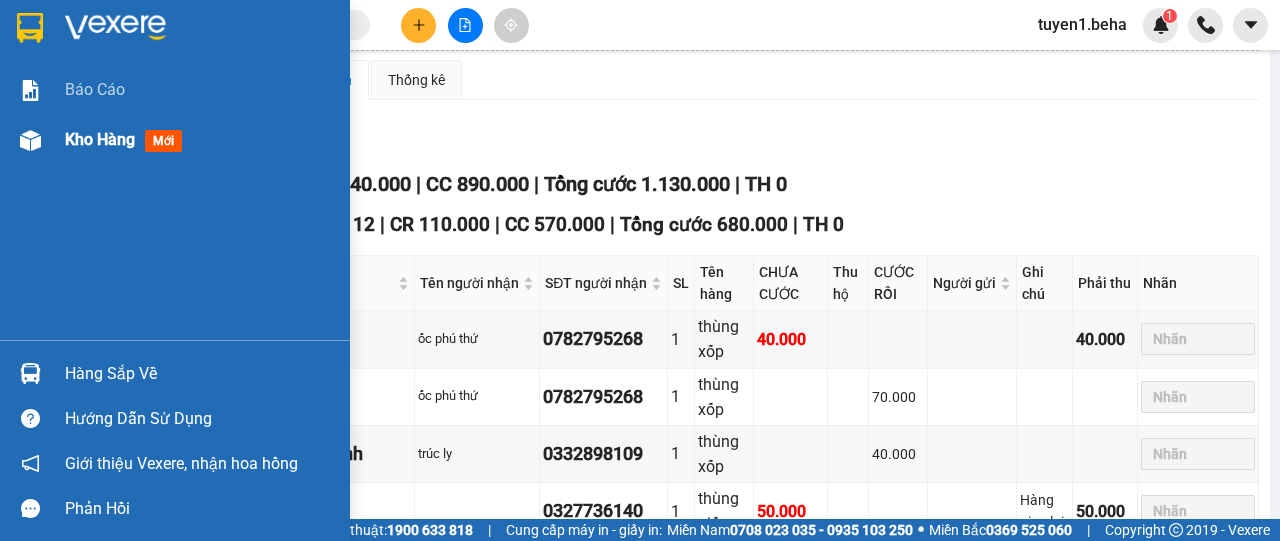 click on "Kho hàng" at bounding box center [100, 139] 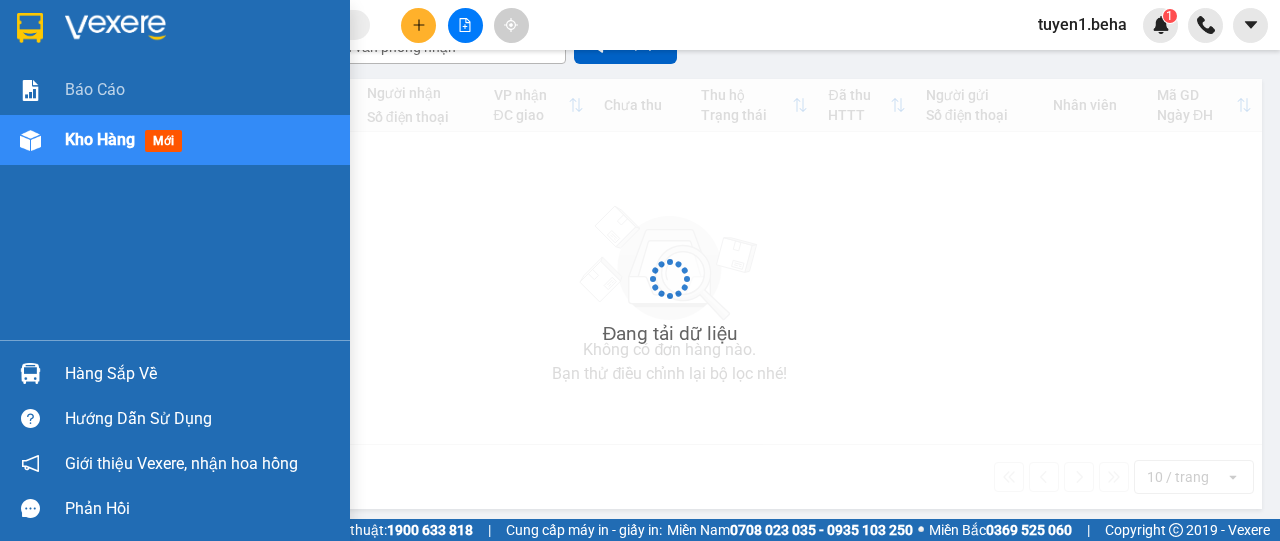 scroll, scrollTop: 0, scrollLeft: 0, axis: both 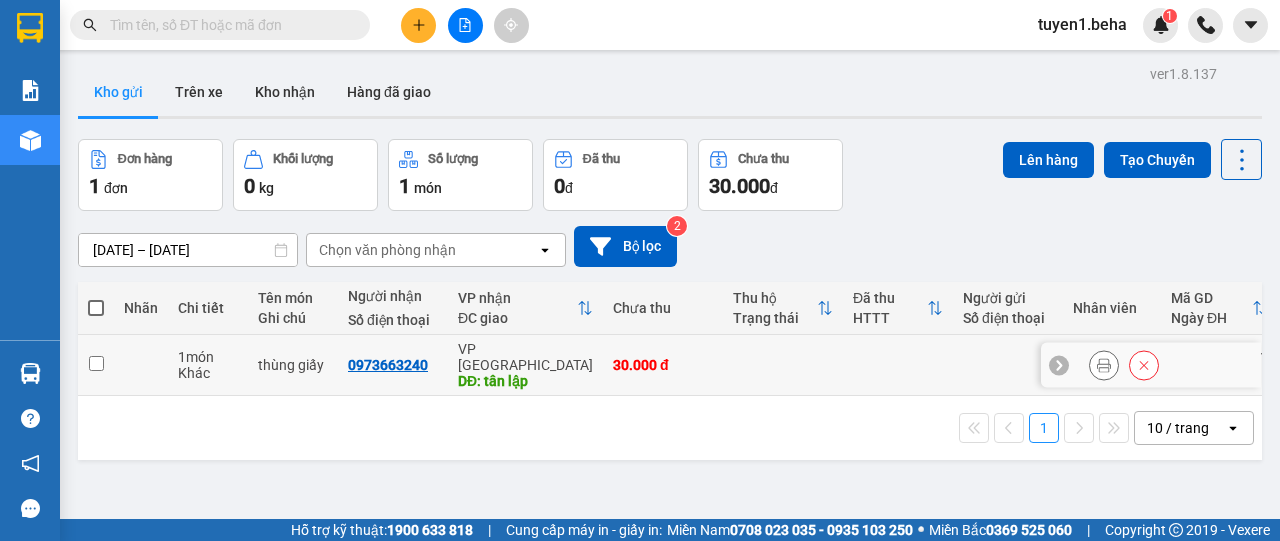 click at bounding box center [96, 363] 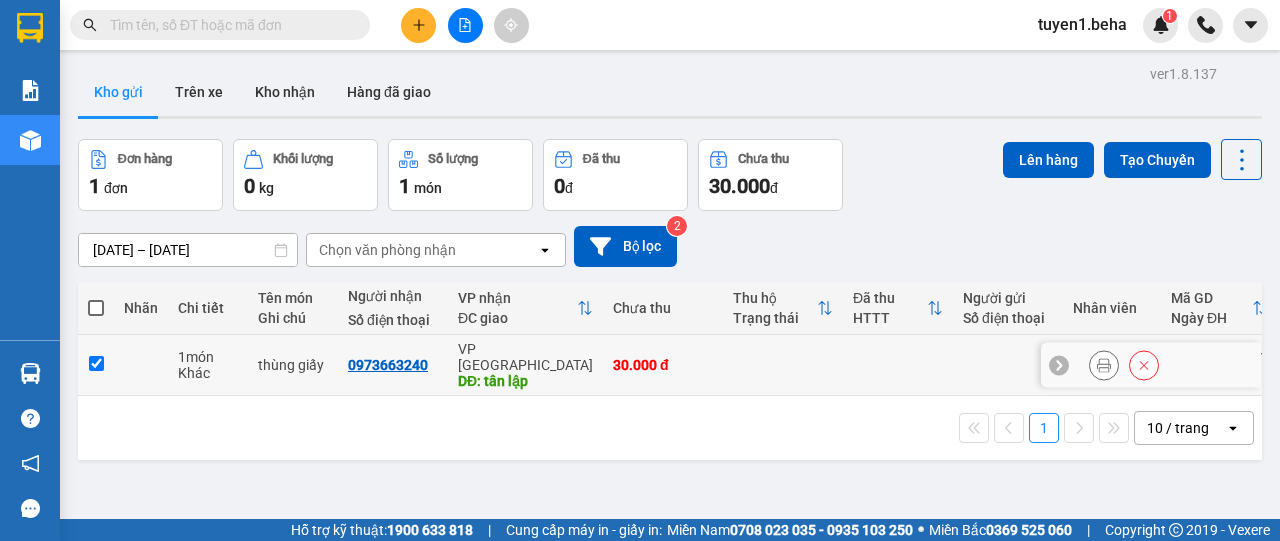 checkbox on "true" 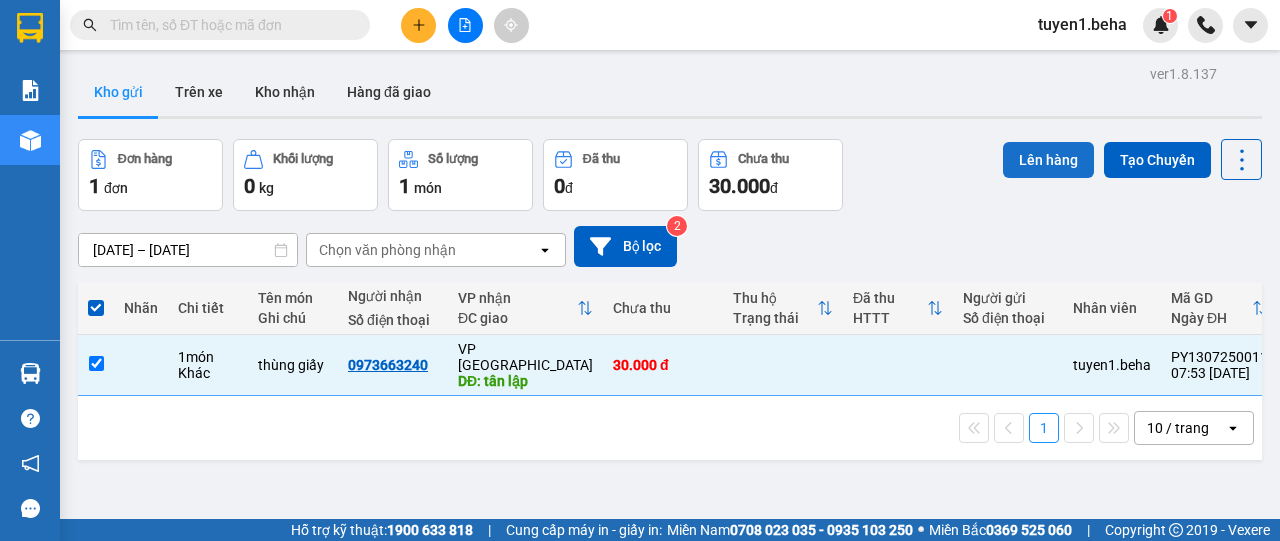 click on "Lên hàng" at bounding box center [1048, 160] 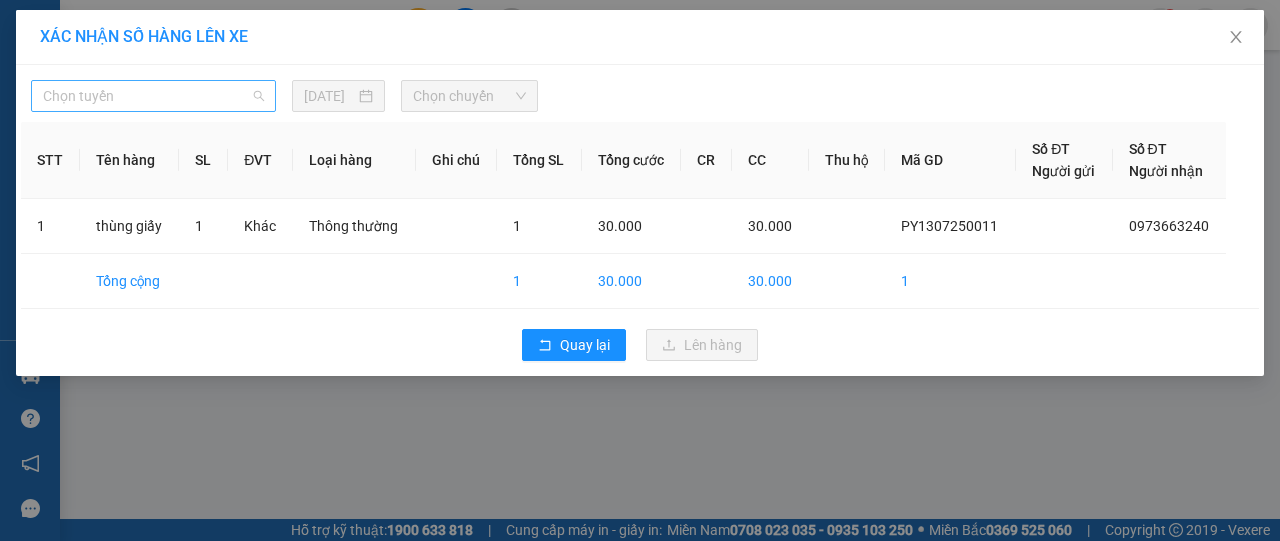 click on "Chọn tuyến" at bounding box center (153, 96) 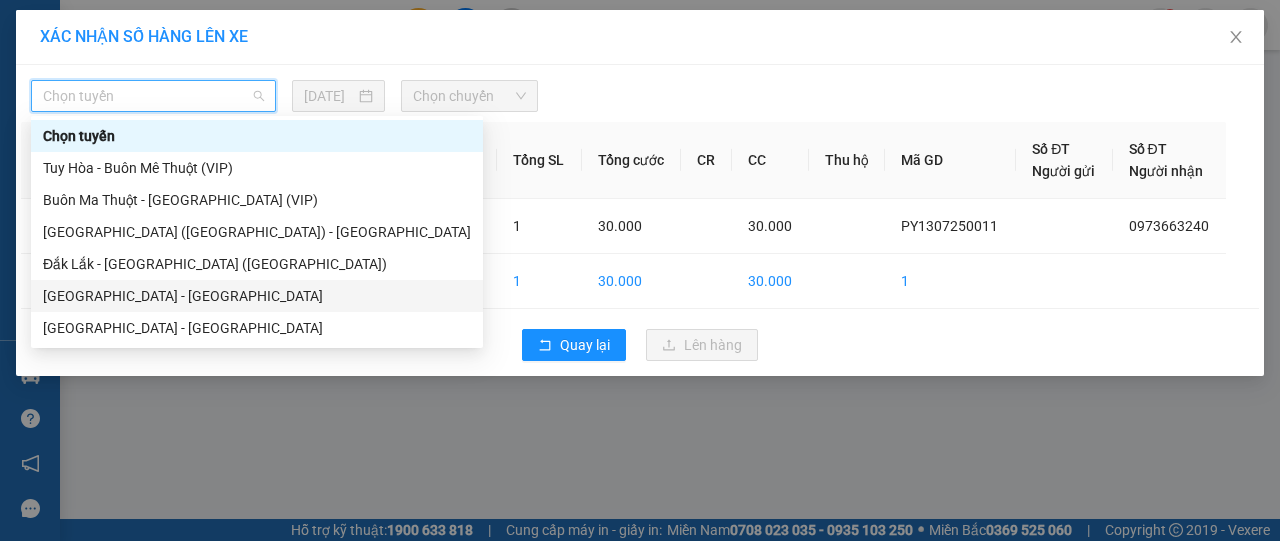 click on "Phú Yên - Đắk Lắk" at bounding box center (257, 296) 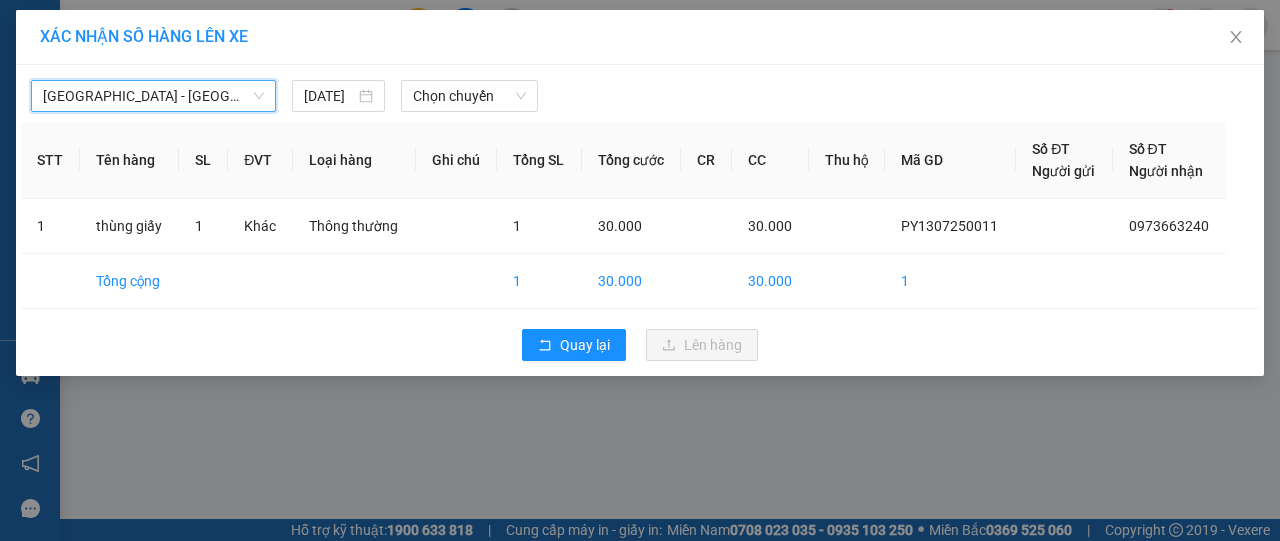 click on "Phú Yên - Đắk Lắk" at bounding box center (153, 96) 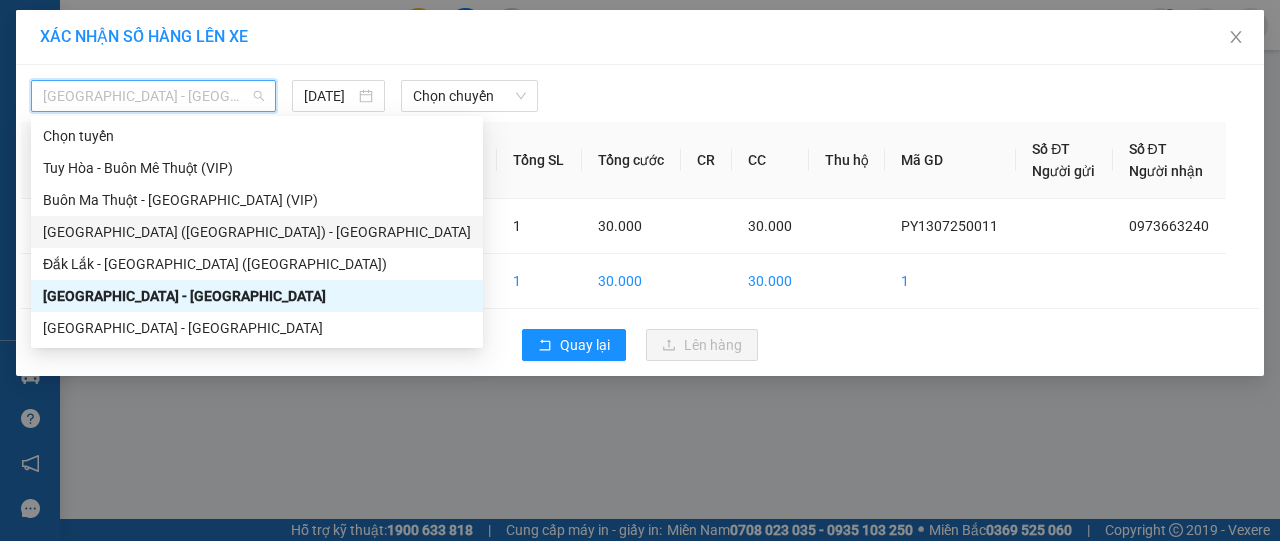 click on "Phú Yên (SC) - Đắk Lắk" at bounding box center (257, 232) 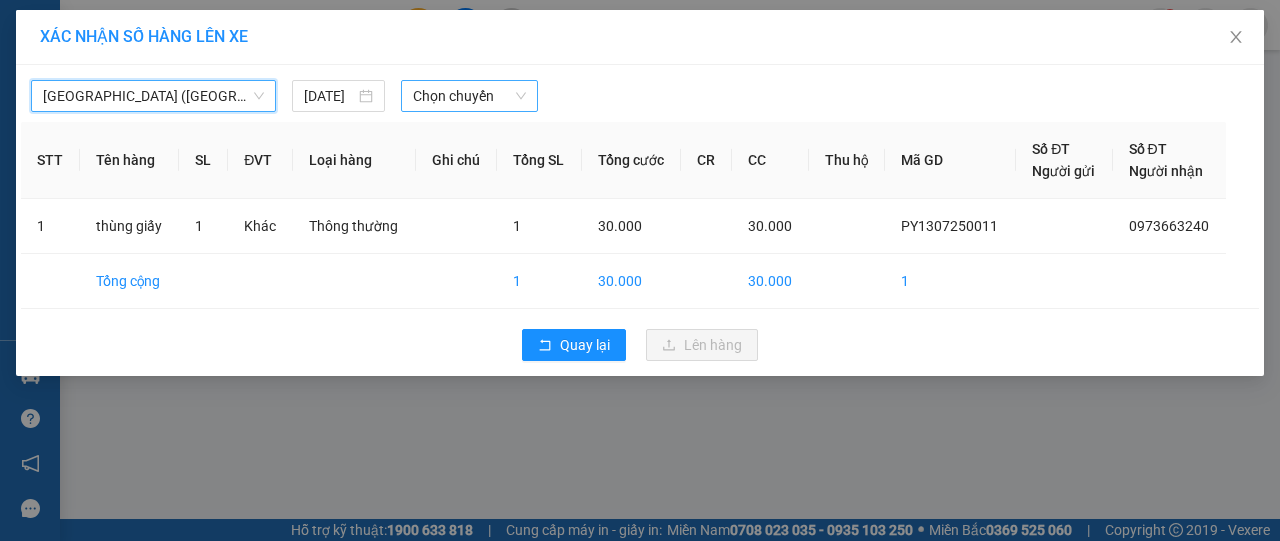 click on "Chọn chuyến" at bounding box center [469, 96] 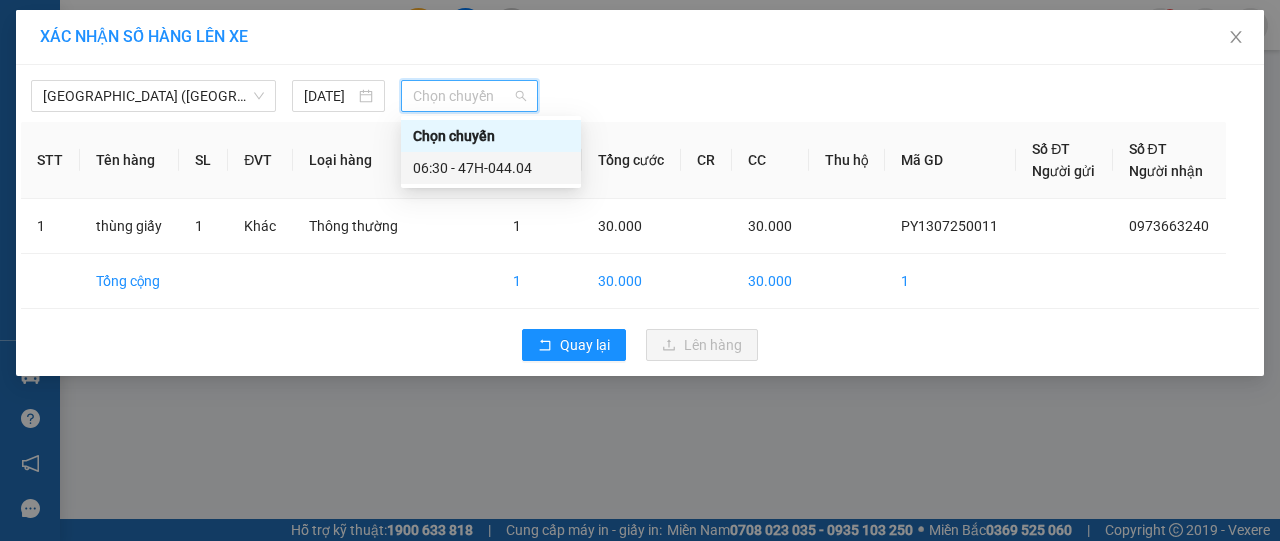 click on "06:30     - 47H-044.04" at bounding box center (491, 168) 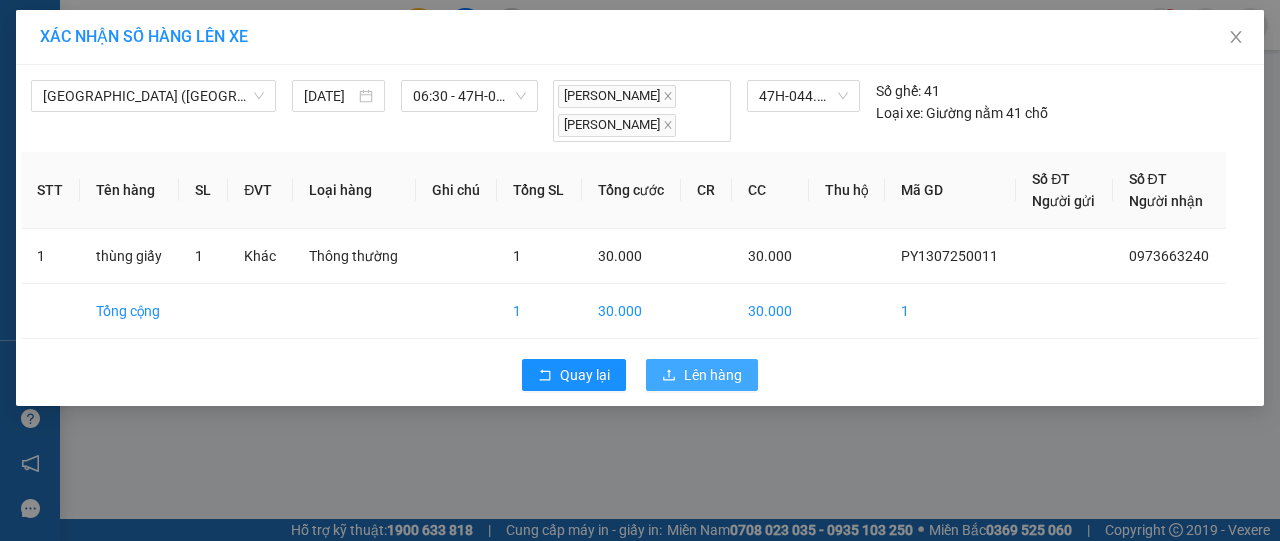 drag, startPoint x: 692, startPoint y: 381, endPoint x: 690, endPoint y: 340, distance: 41.04875 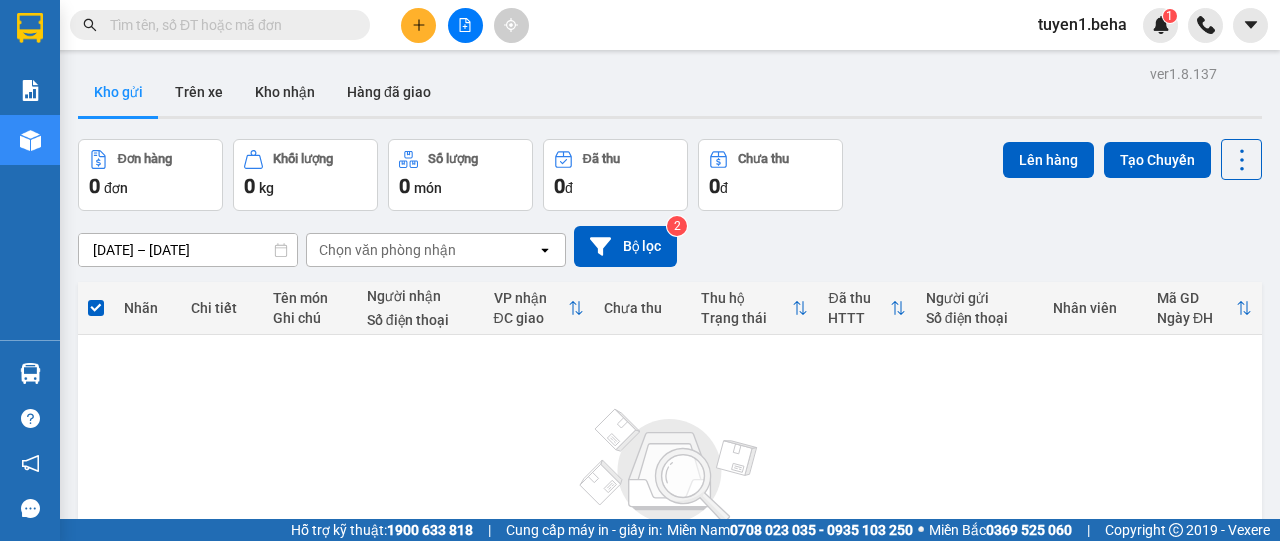 click on "Không có đơn hàng nào. Bạn thử điều chỉnh lại bộ lọc nhé!" at bounding box center (670, 491) 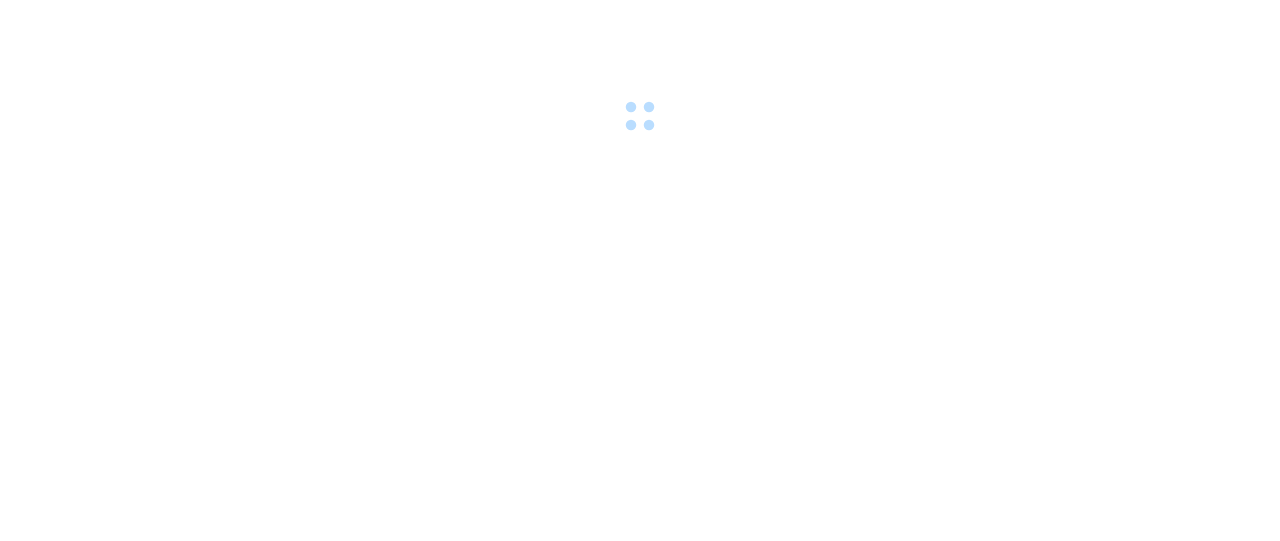 scroll, scrollTop: 0, scrollLeft: 0, axis: both 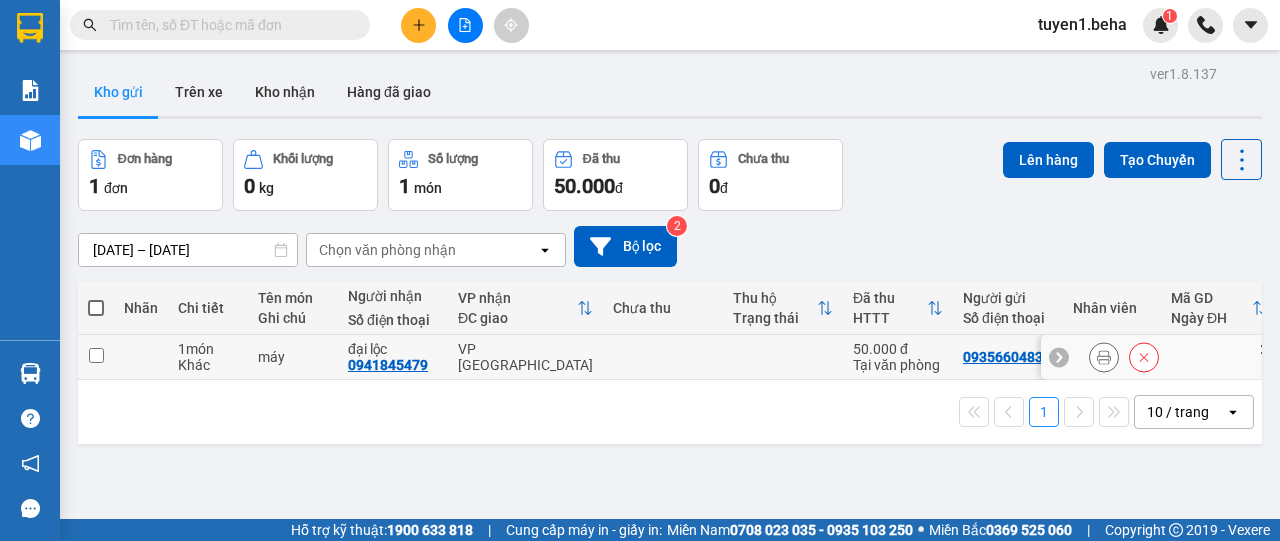 click 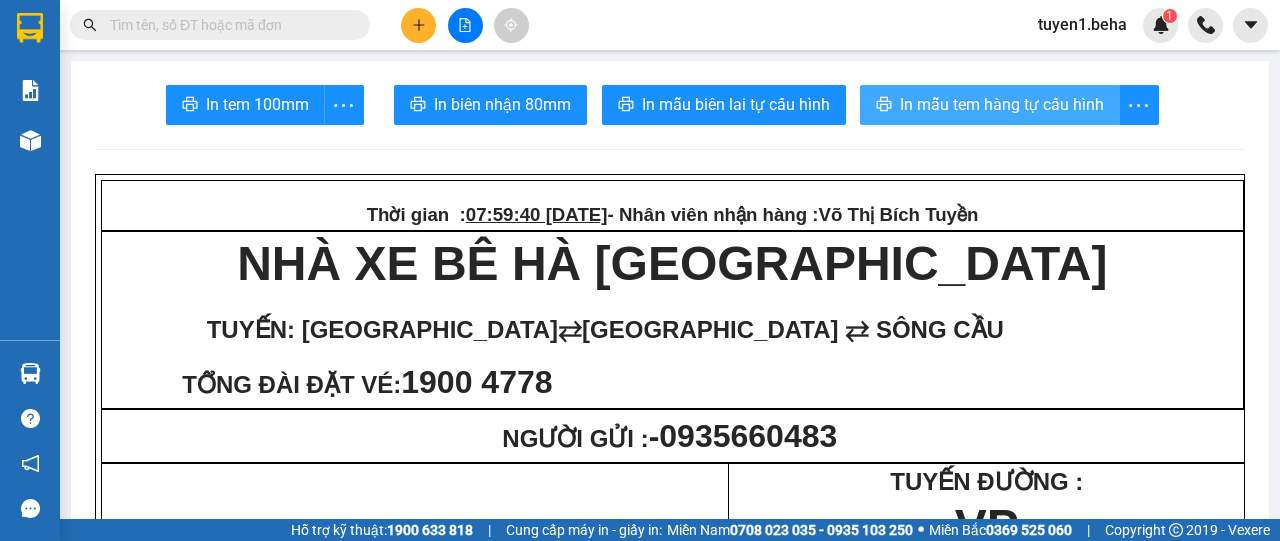 click on "In mẫu tem hàng tự cấu hình" at bounding box center [1002, 104] 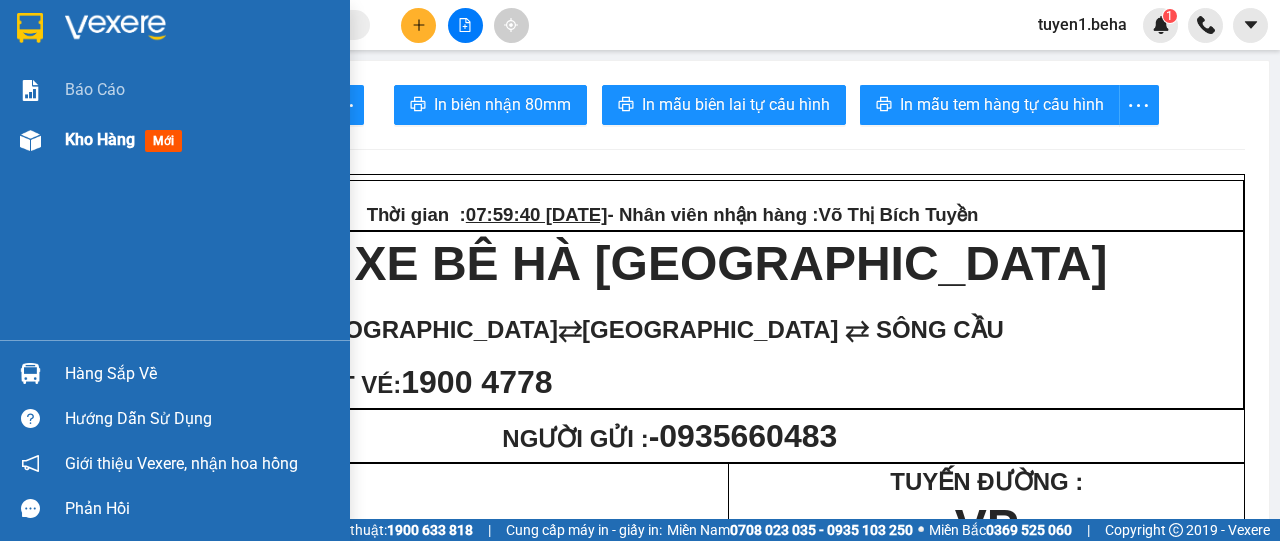 click on "Kho hàng" at bounding box center [100, 139] 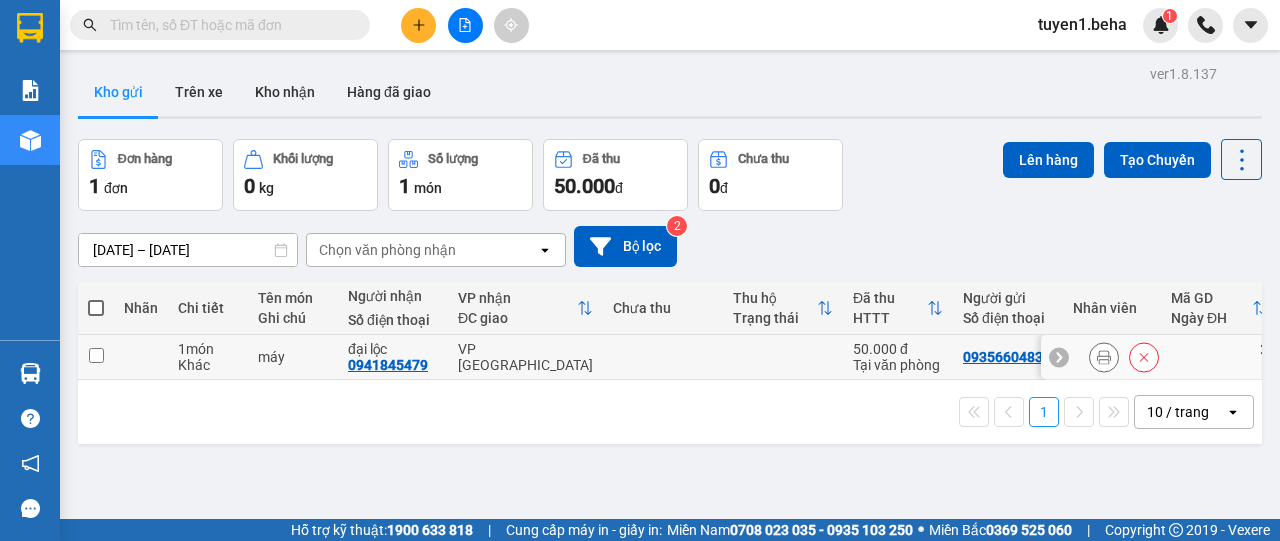 drag, startPoint x: 98, startPoint y: 353, endPoint x: 276, endPoint y: 352, distance: 178.0028 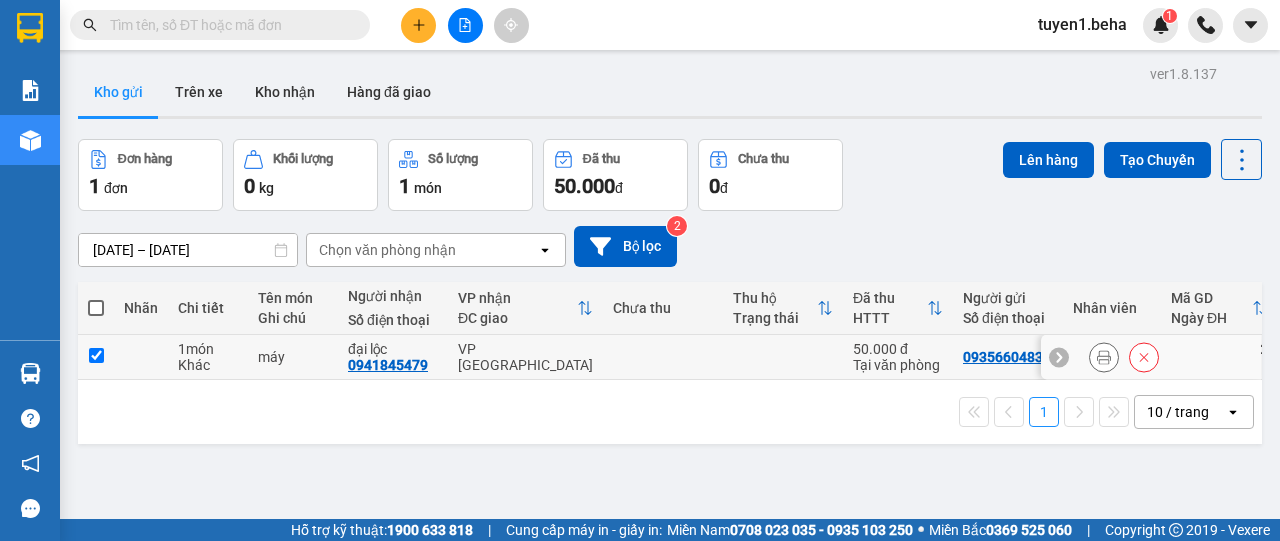 checkbox on "true" 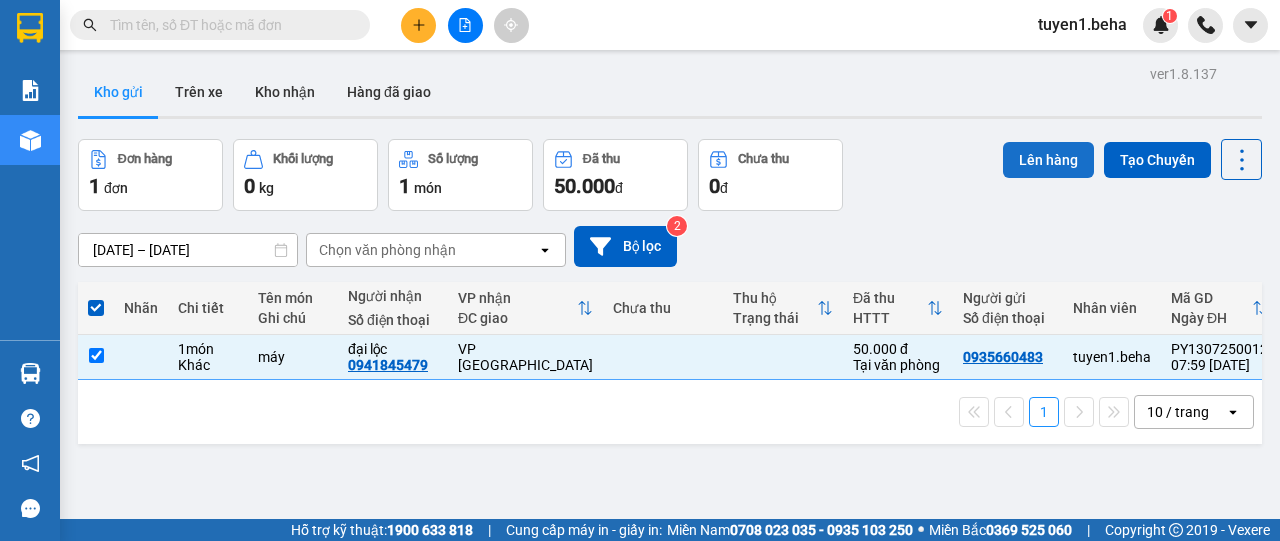 click on "Lên hàng" at bounding box center (1048, 160) 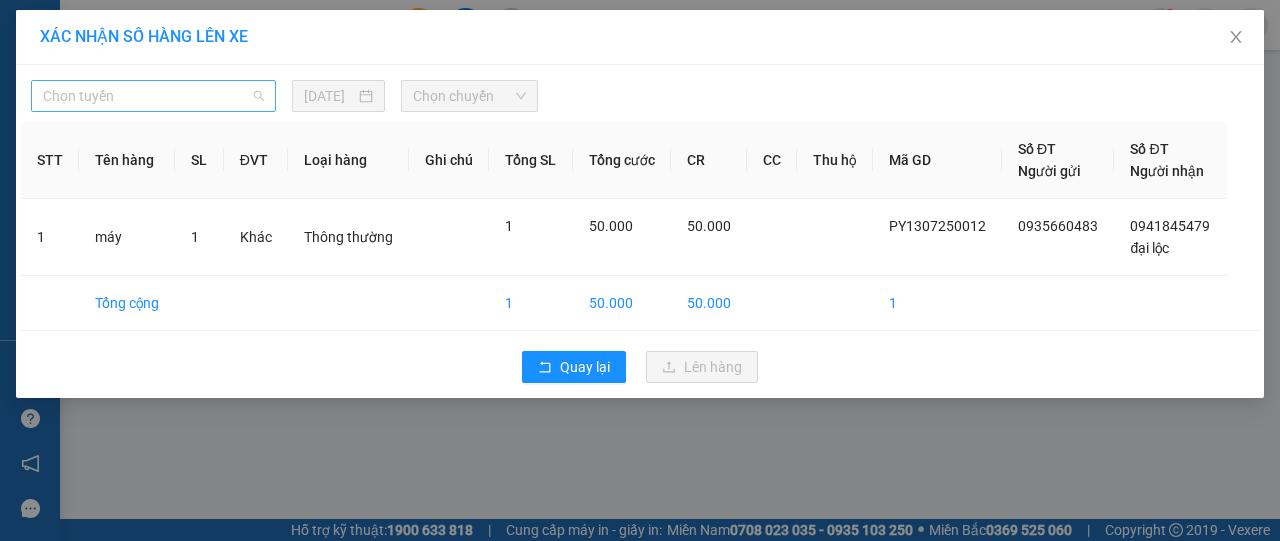 click on "Chọn tuyến" at bounding box center (153, 96) 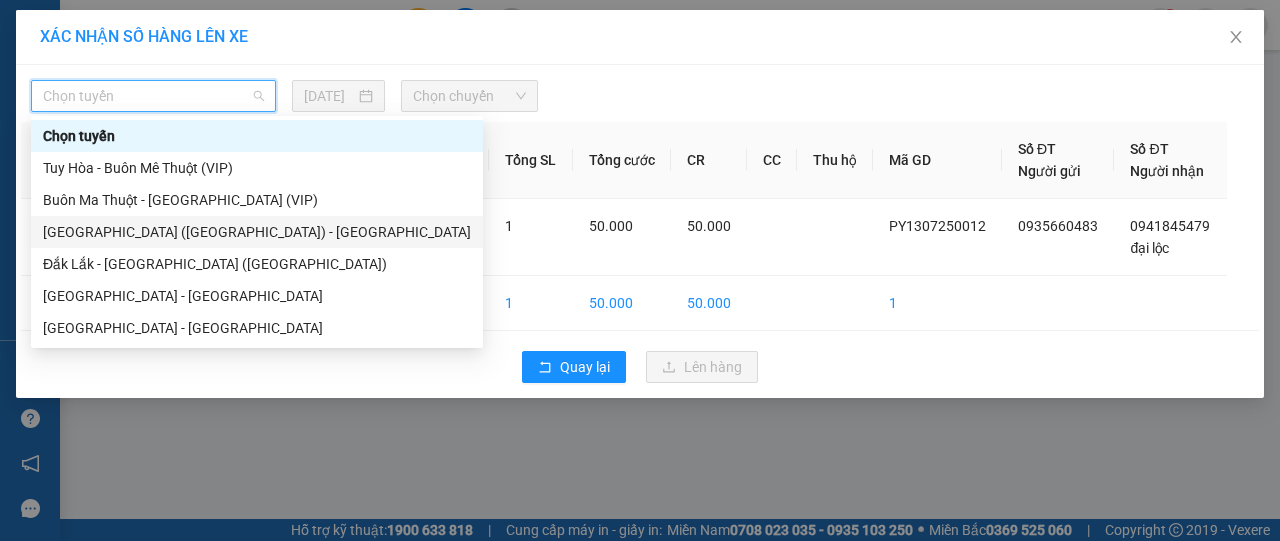 click on "Phú Yên (SC) - Đắk Lắk" at bounding box center [257, 232] 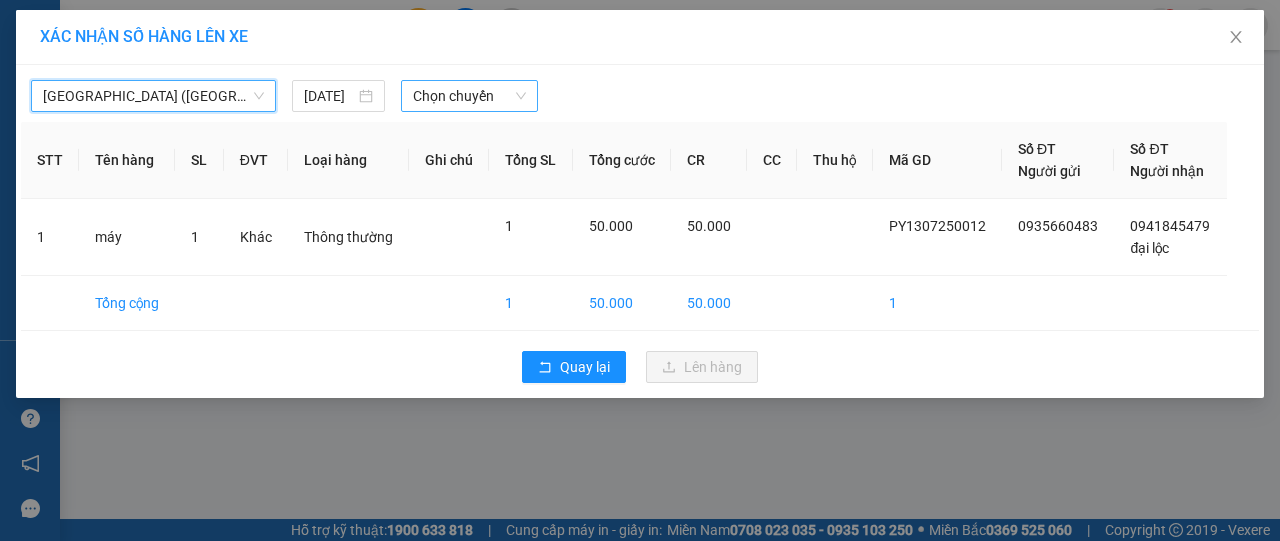 click on "Chọn chuyến" at bounding box center (469, 96) 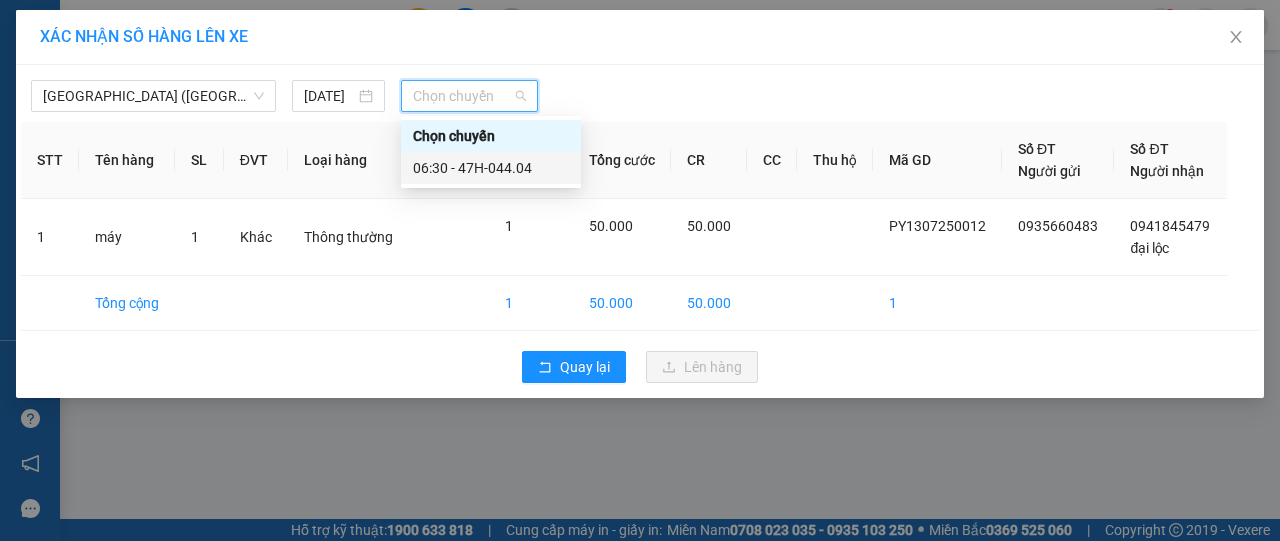 click on "06:30     - 47H-044.04" at bounding box center (491, 168) 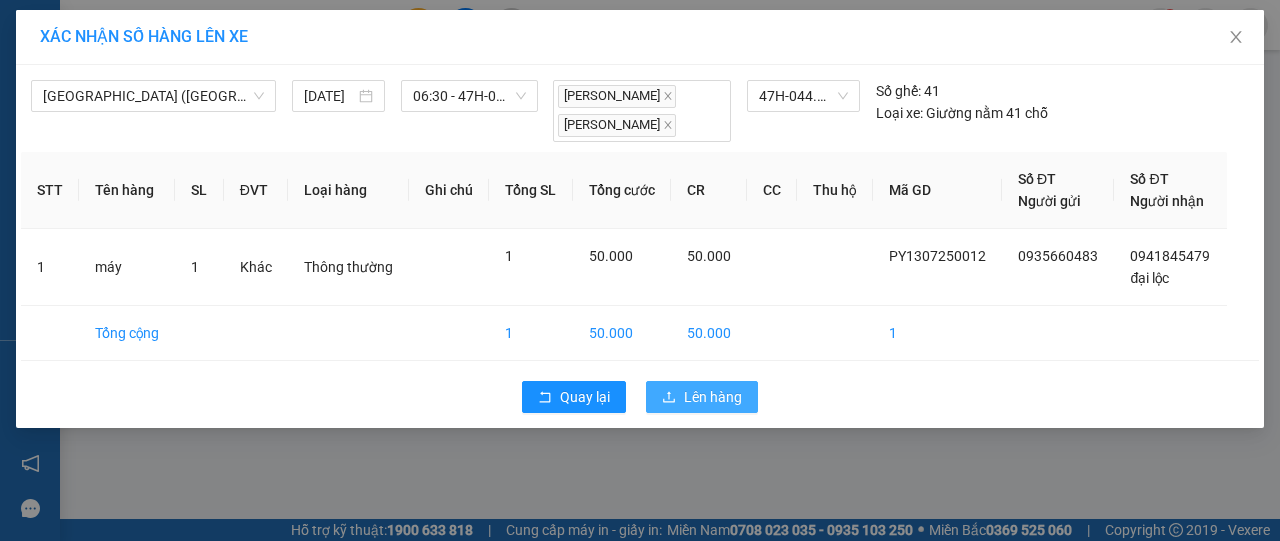 click on "Lên hàng" at bounding box center (713, 397) 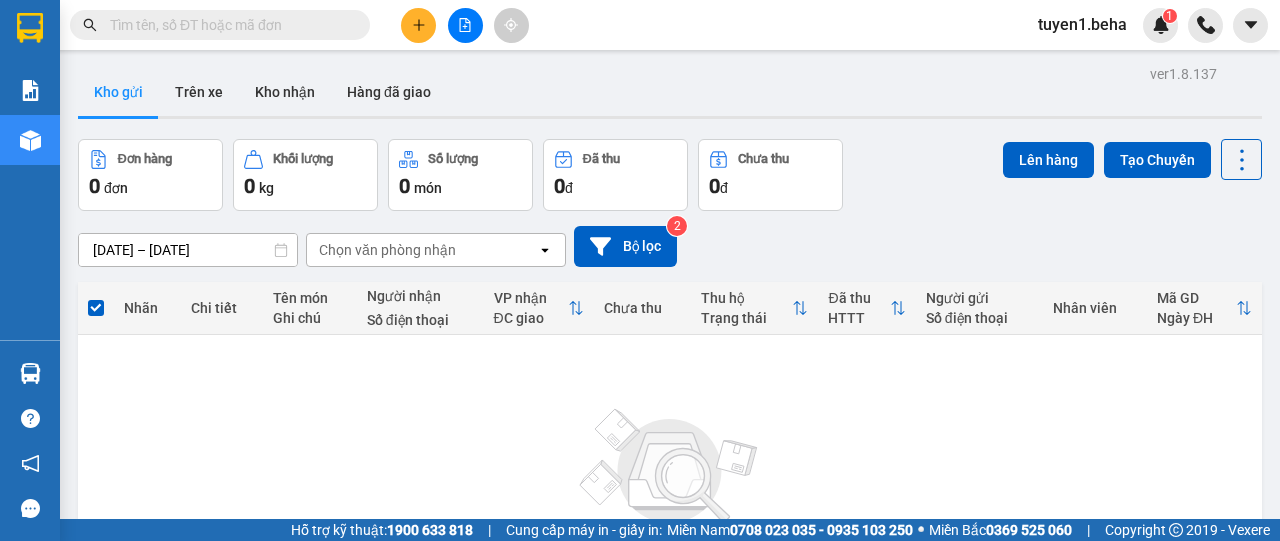 click on "Không có đơn hàng nào. Bạn thử điều chỉnh lại bộ lọc nhé!" at bounding box center [670, 491] 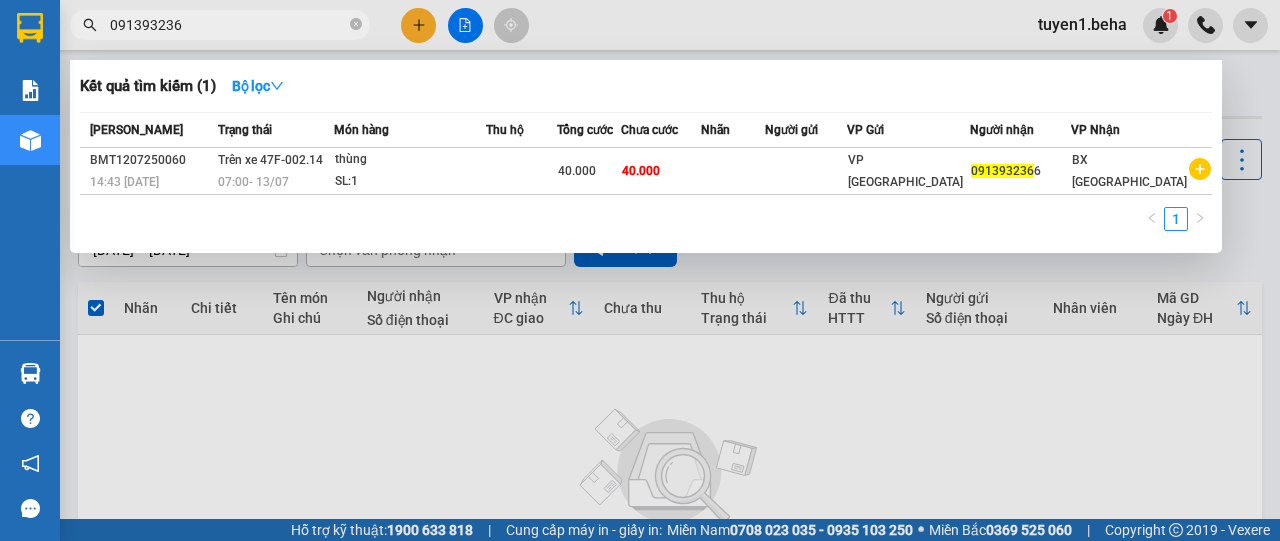 type on "0913932366" 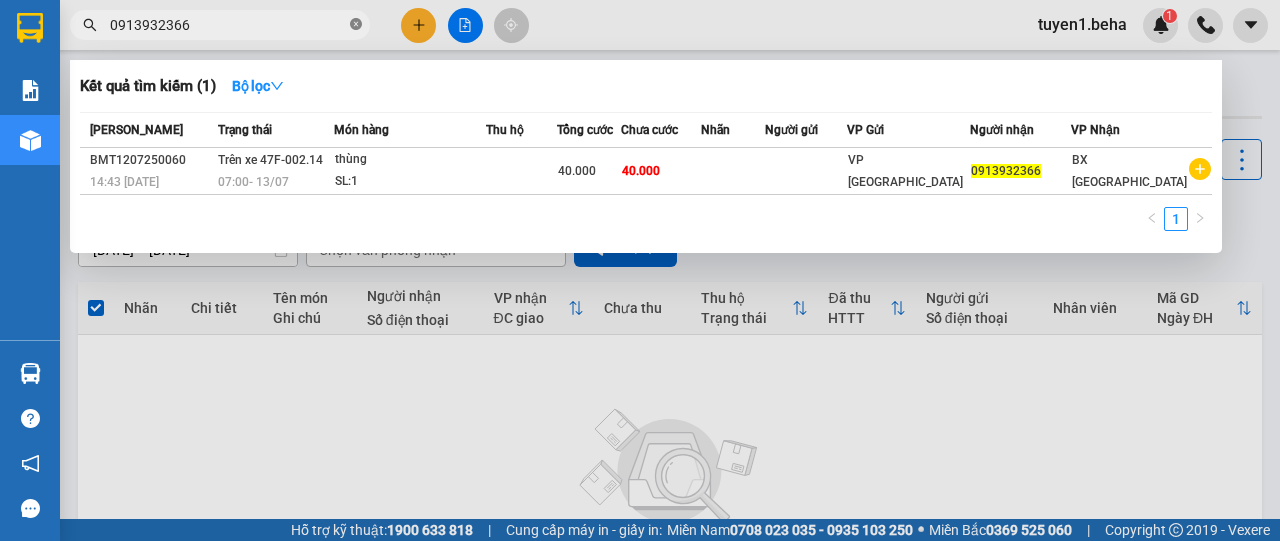 click 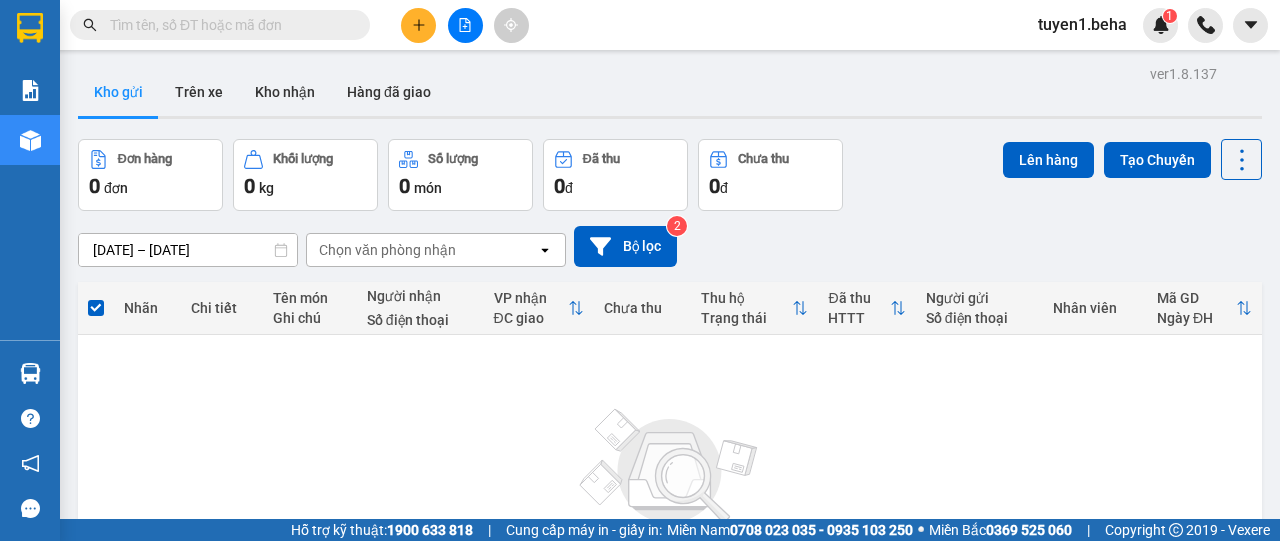 click on "Không có đơn hàng nào. Bạn thử điều chỉnh lại bộ lọc nhé!" at bounding box center (670, 491) 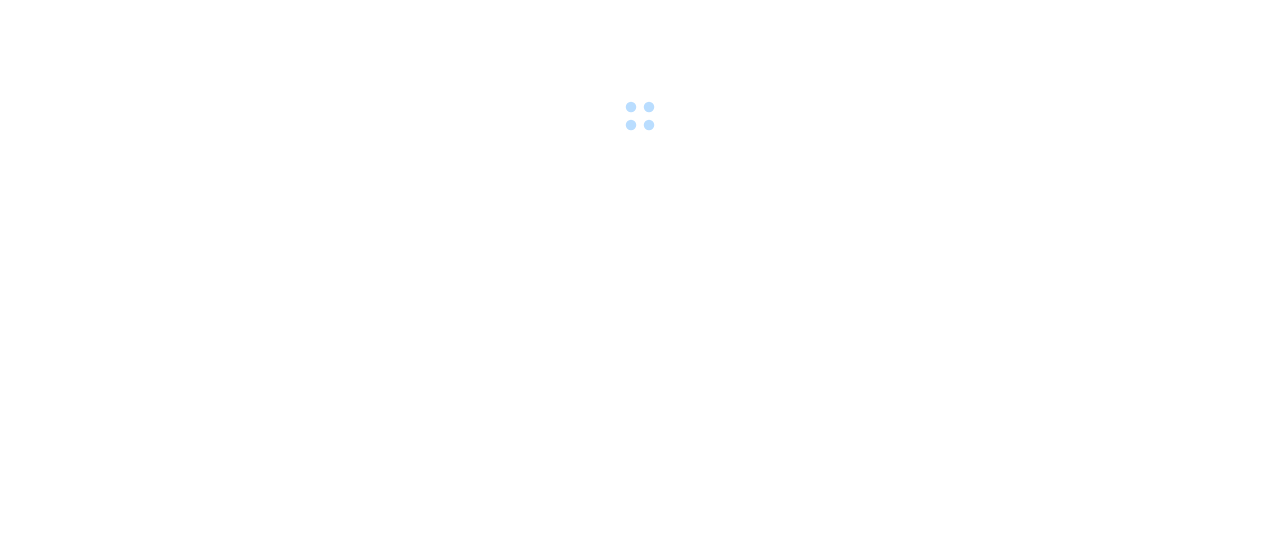 scroll, scrollTop: 0, scrollLeft: 0, axis: both 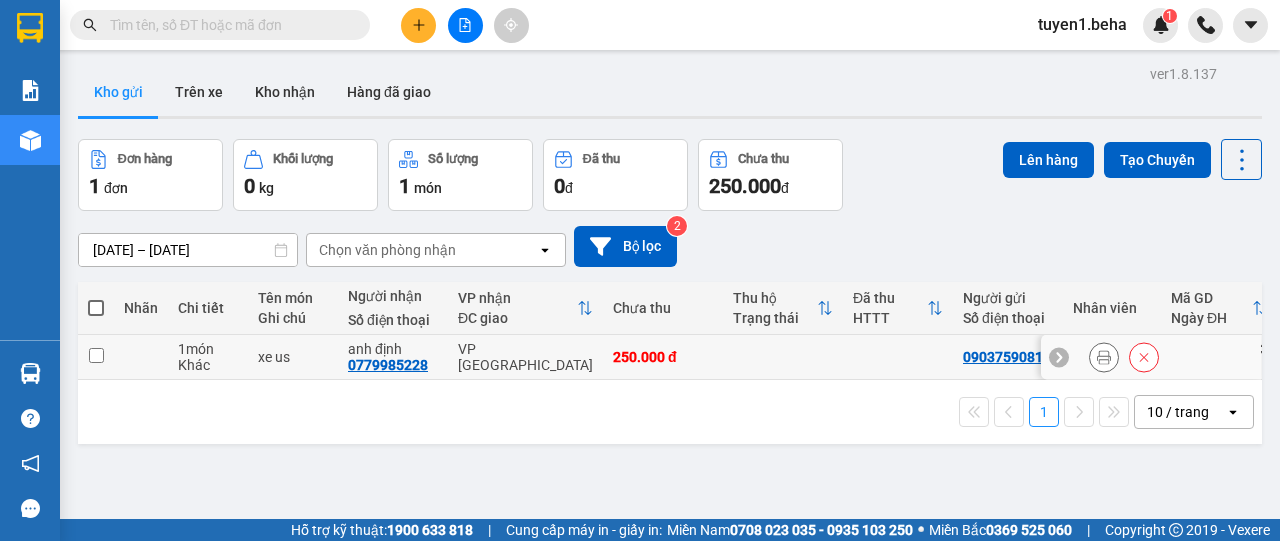 click at bounding box center (1104, 357) 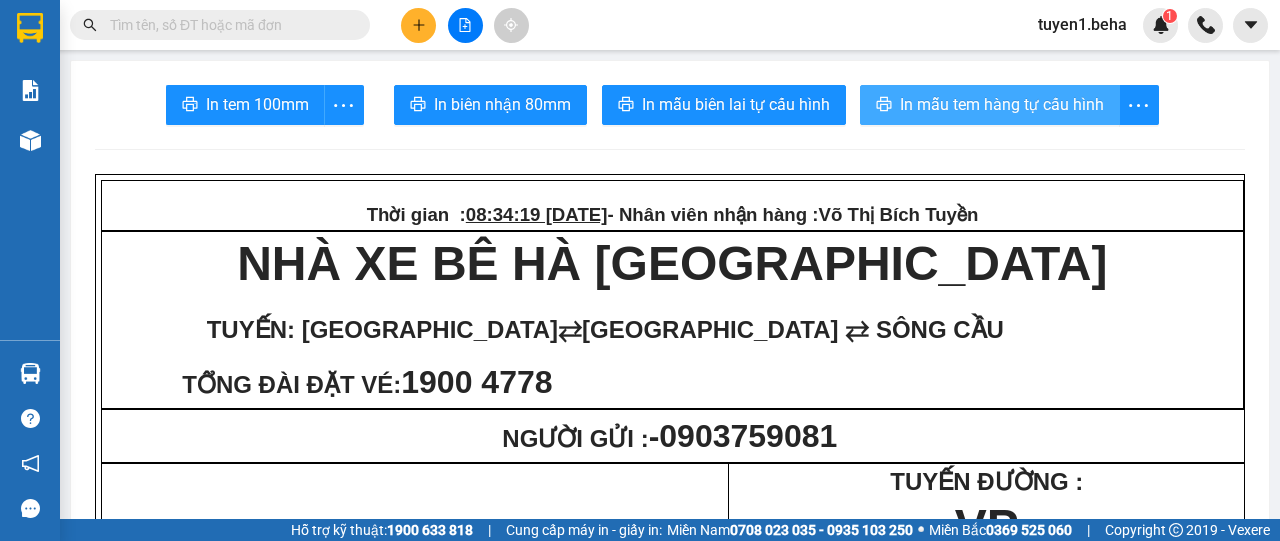 click on "In mẫu tem hàng tự cấu hình" at bounding box center (1002, 104) 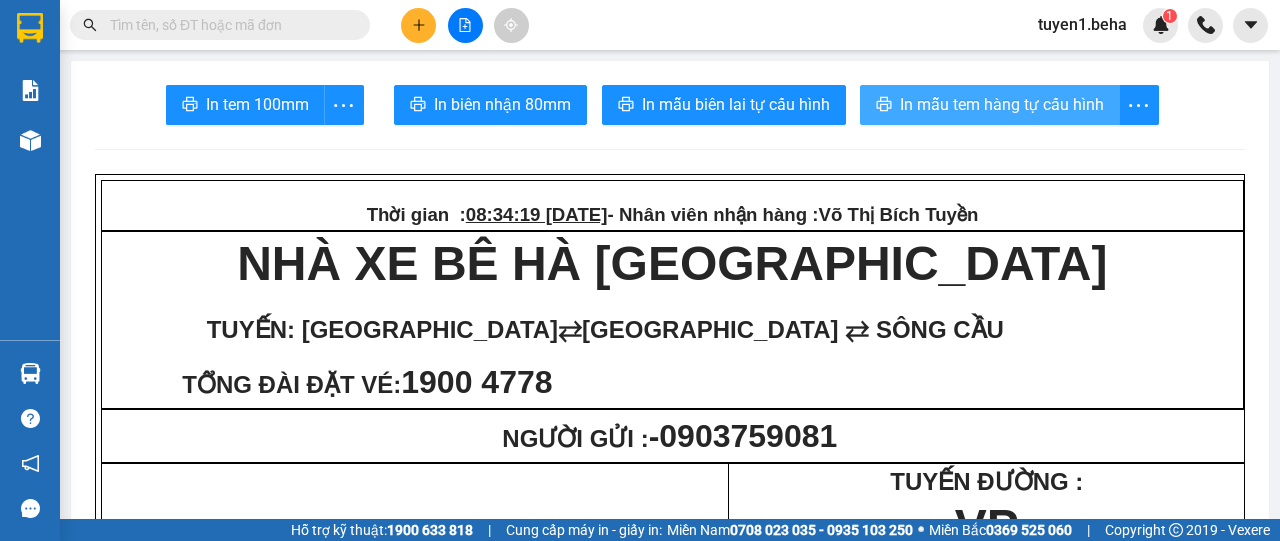 scroll, scrollTop: 0, scrollLeft: 0, axis: both 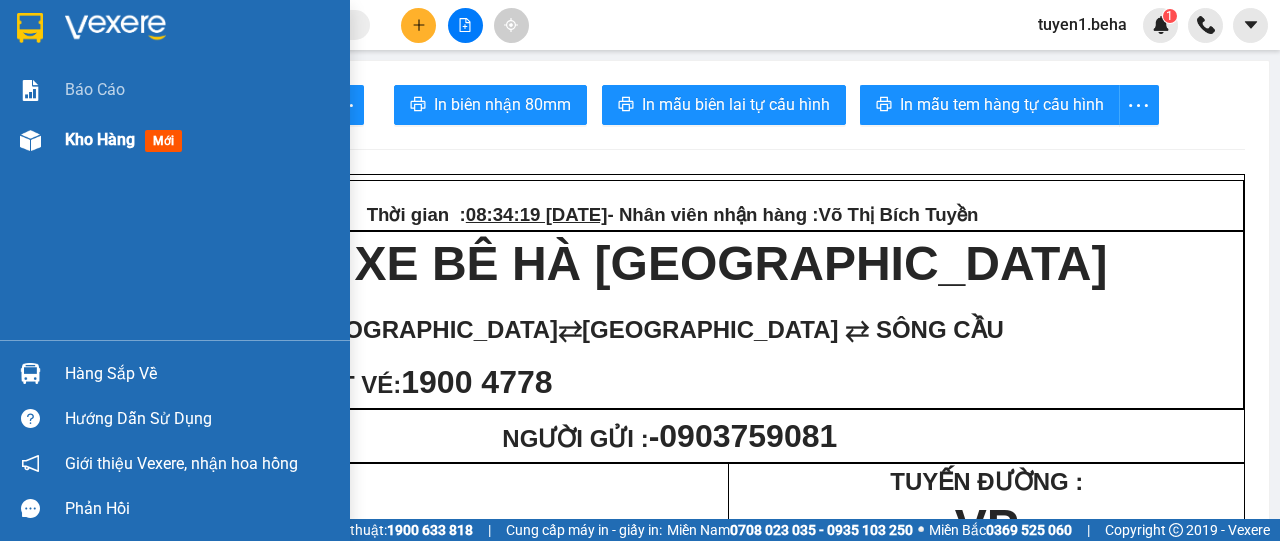 click on "Kho hàng" at bounding box center [100, 139] 